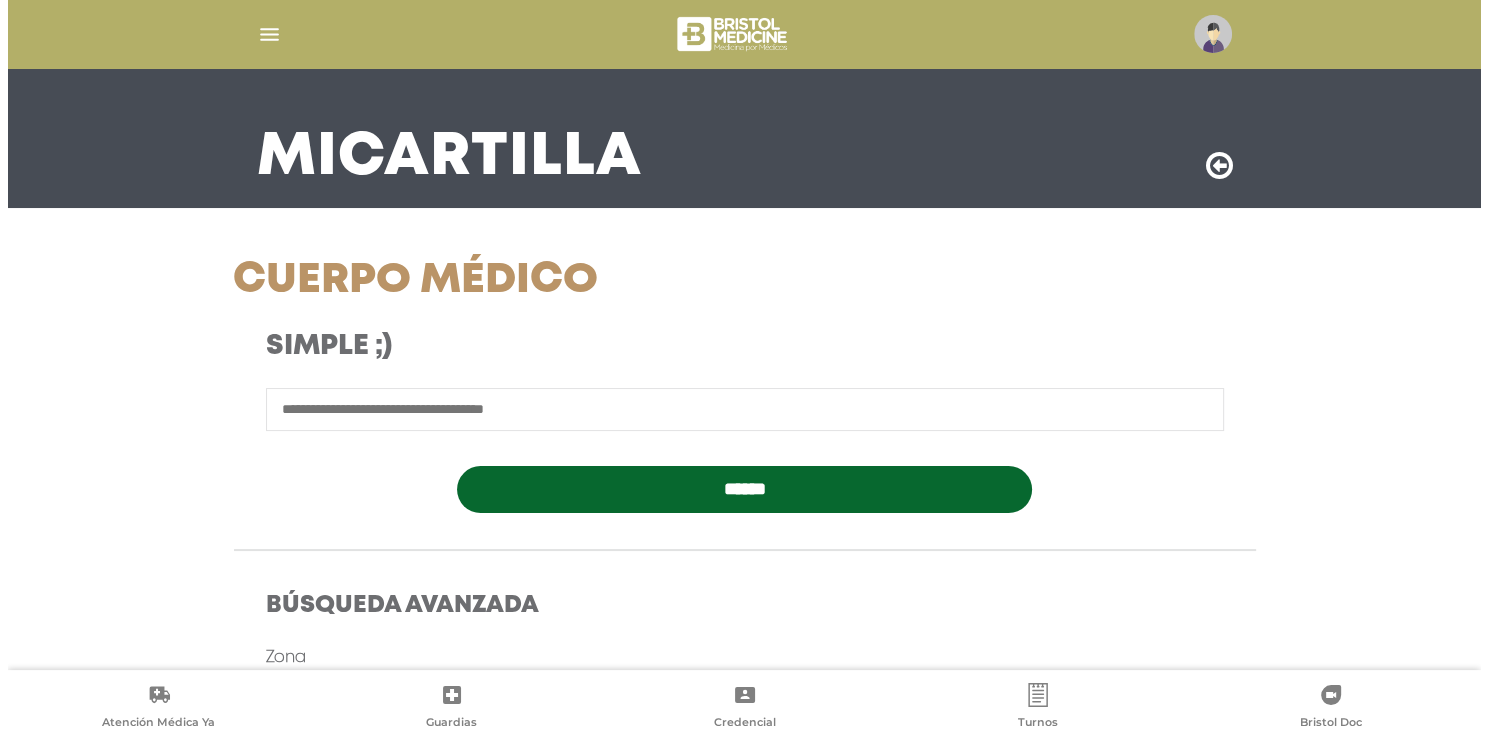 scroll, scrollTop: 0, scrollLeft: 0, axis: both 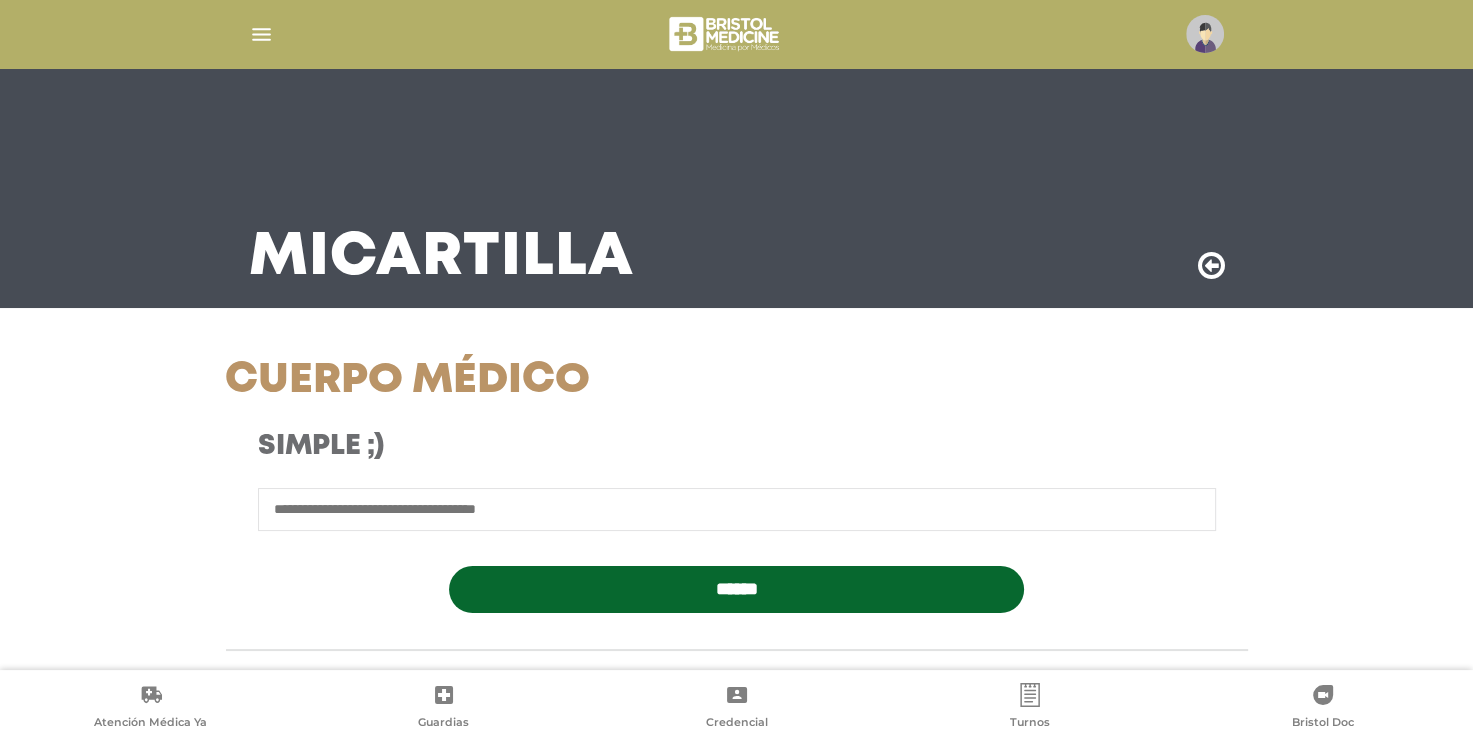 click at bounding box center [261, 34] 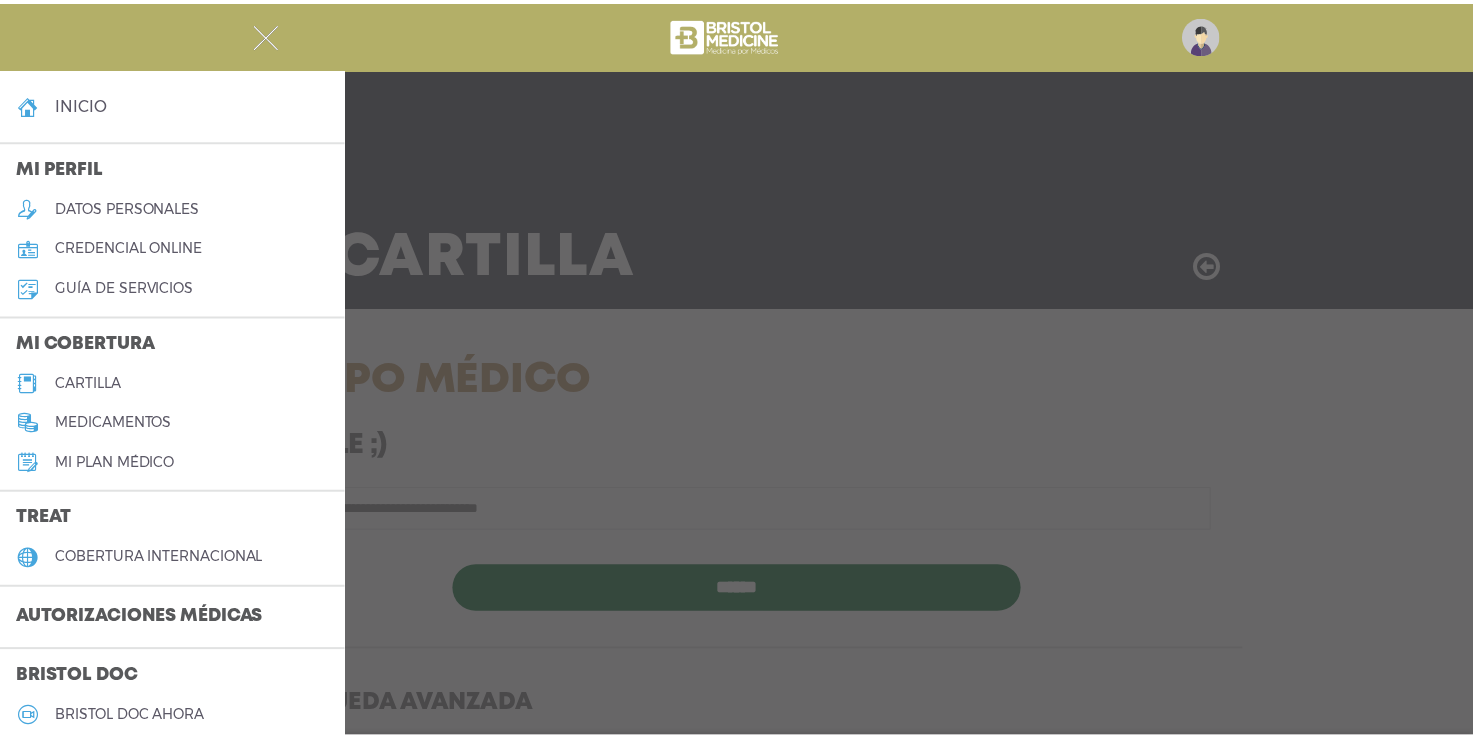 scroll, scrollTop: 0, scrollLeft: 0, axis: both 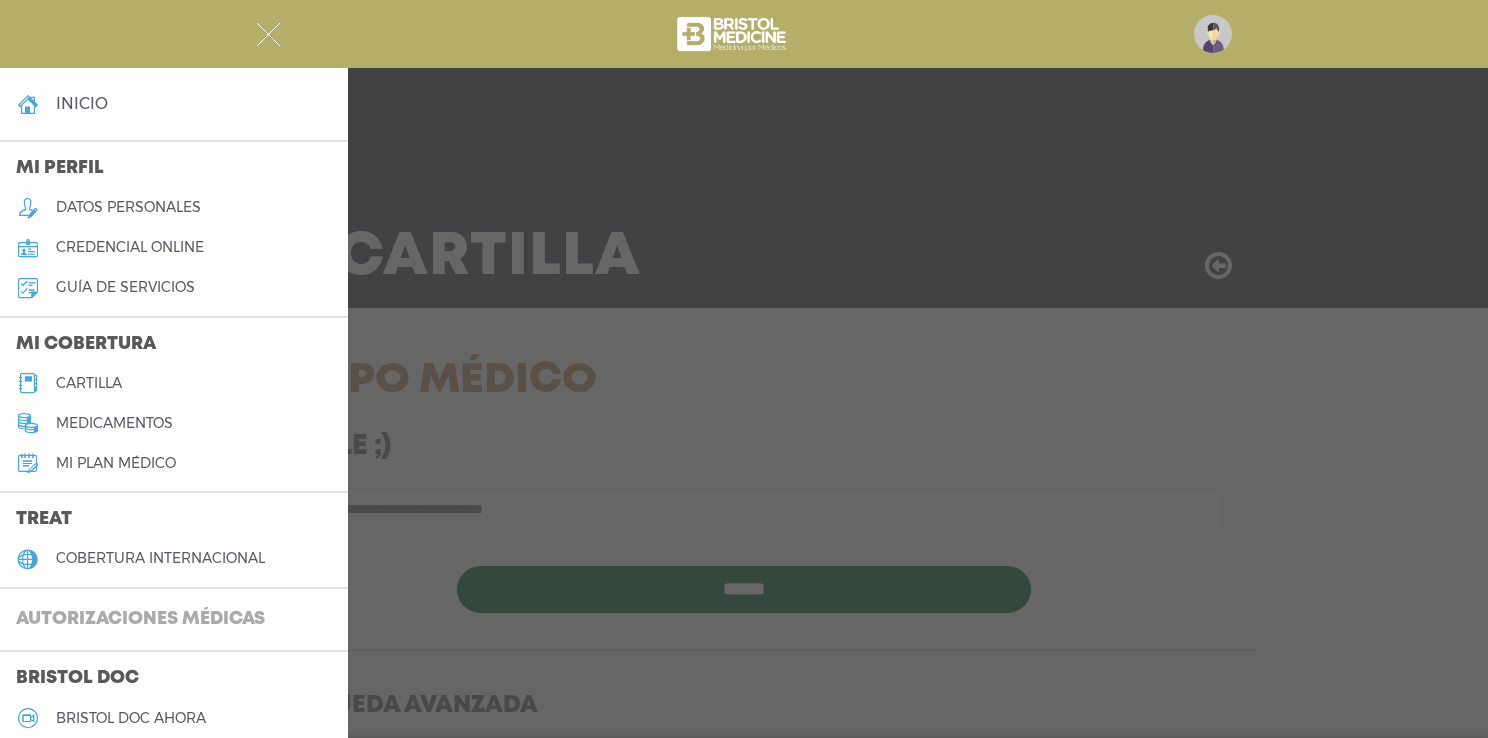 click on "Autorizaciones médicas" at bounding box center (140, 620) 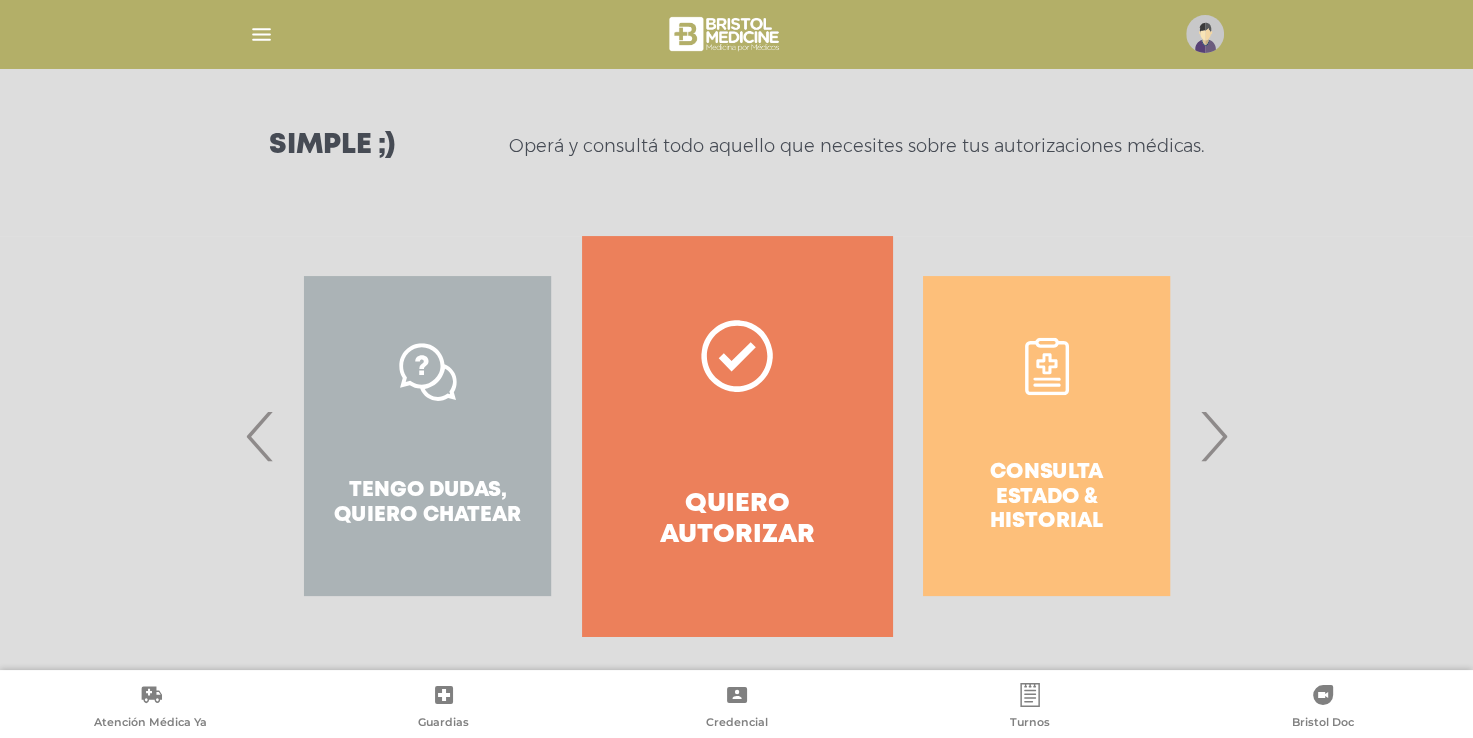 scroll, scrollTop: 265, scrollLeft: 0, axis: vertical 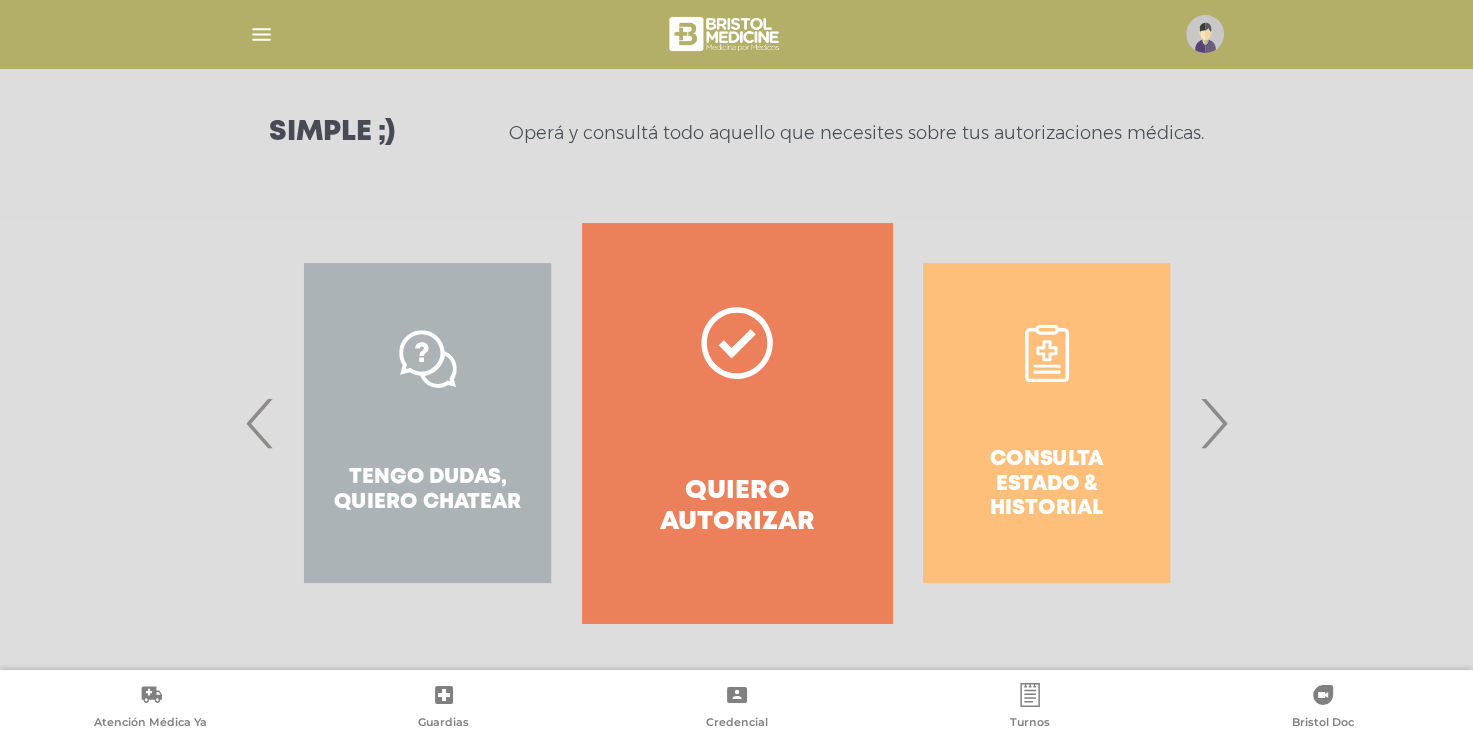 click on "›" at bounding box center [1213, 423] 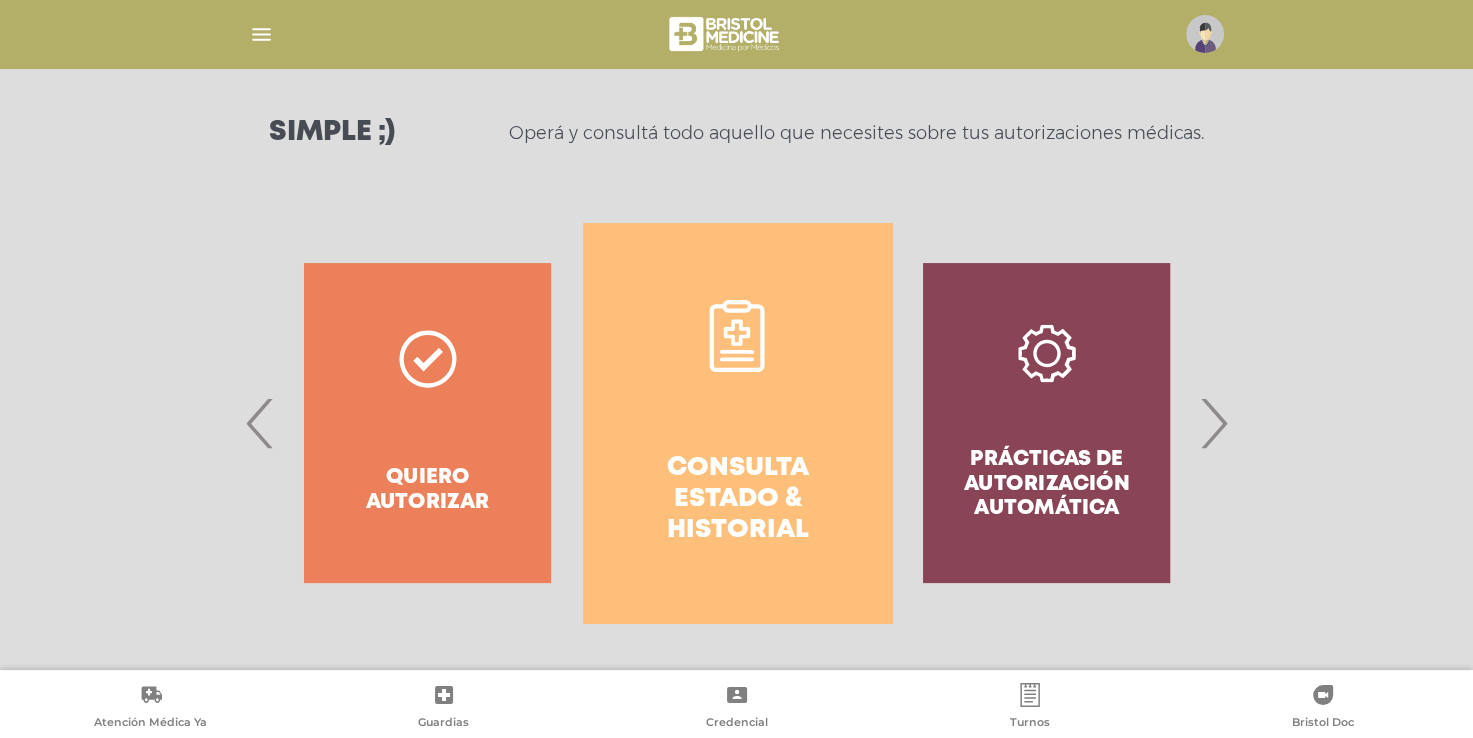 click on "›" at bounding box center (1213, 423) 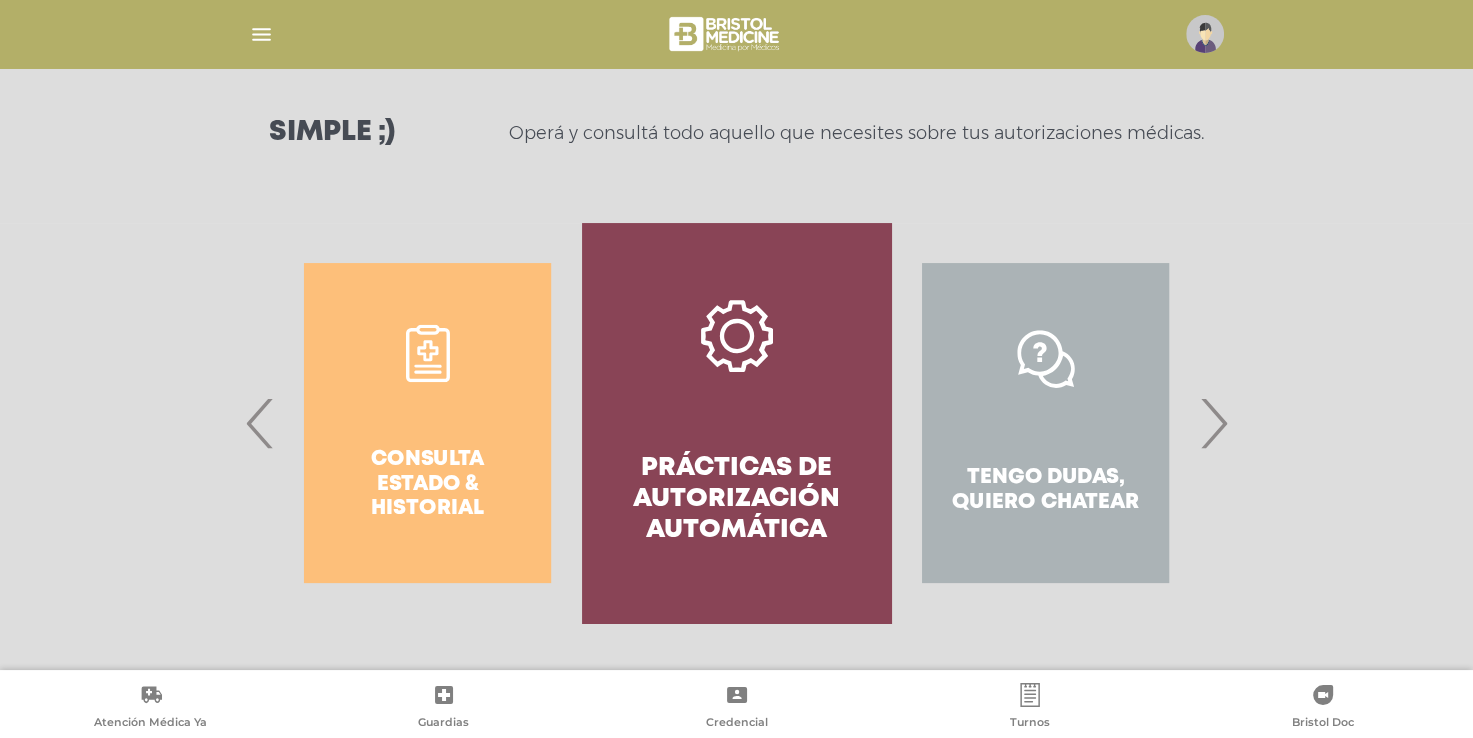 click on "›" at bounding box center (1213, 423) 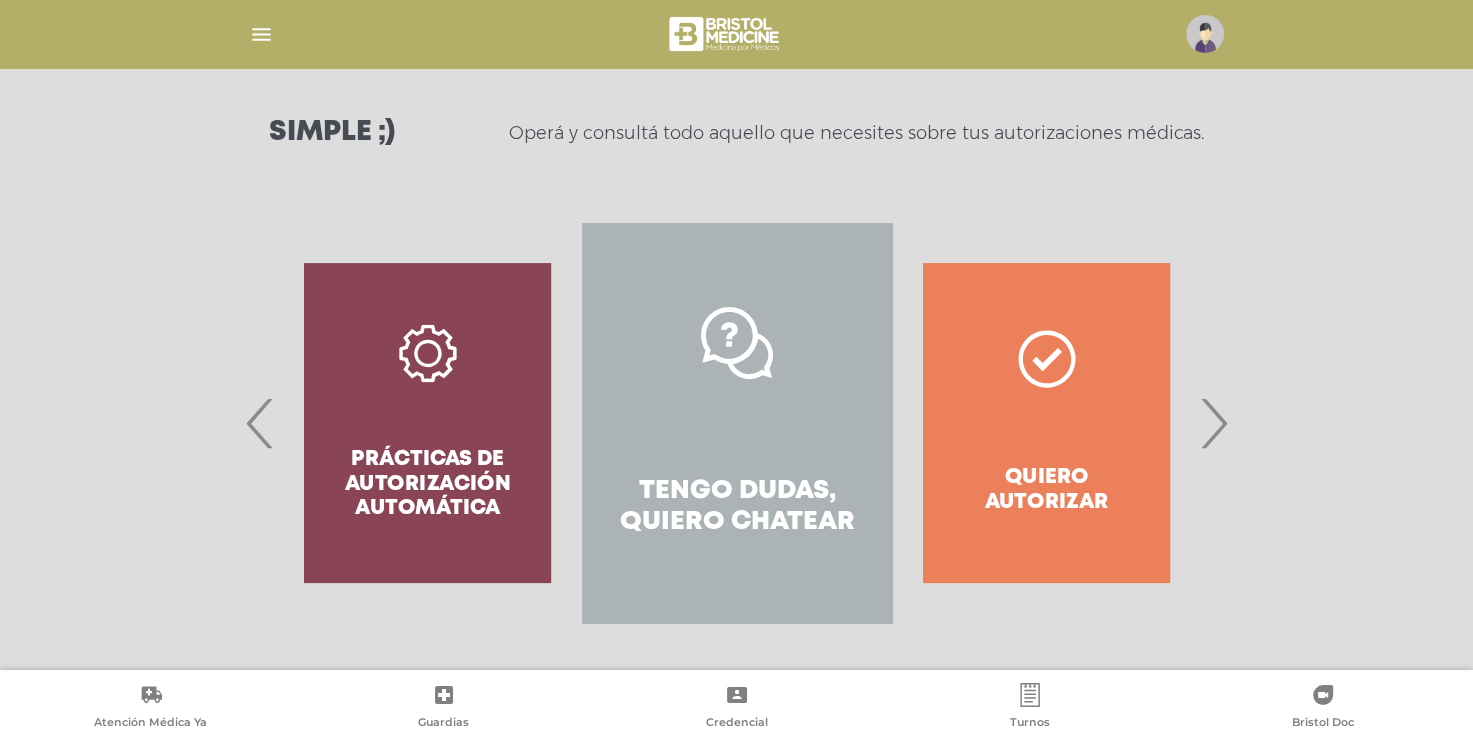 click on "›" at bounding box center [1213, 423] 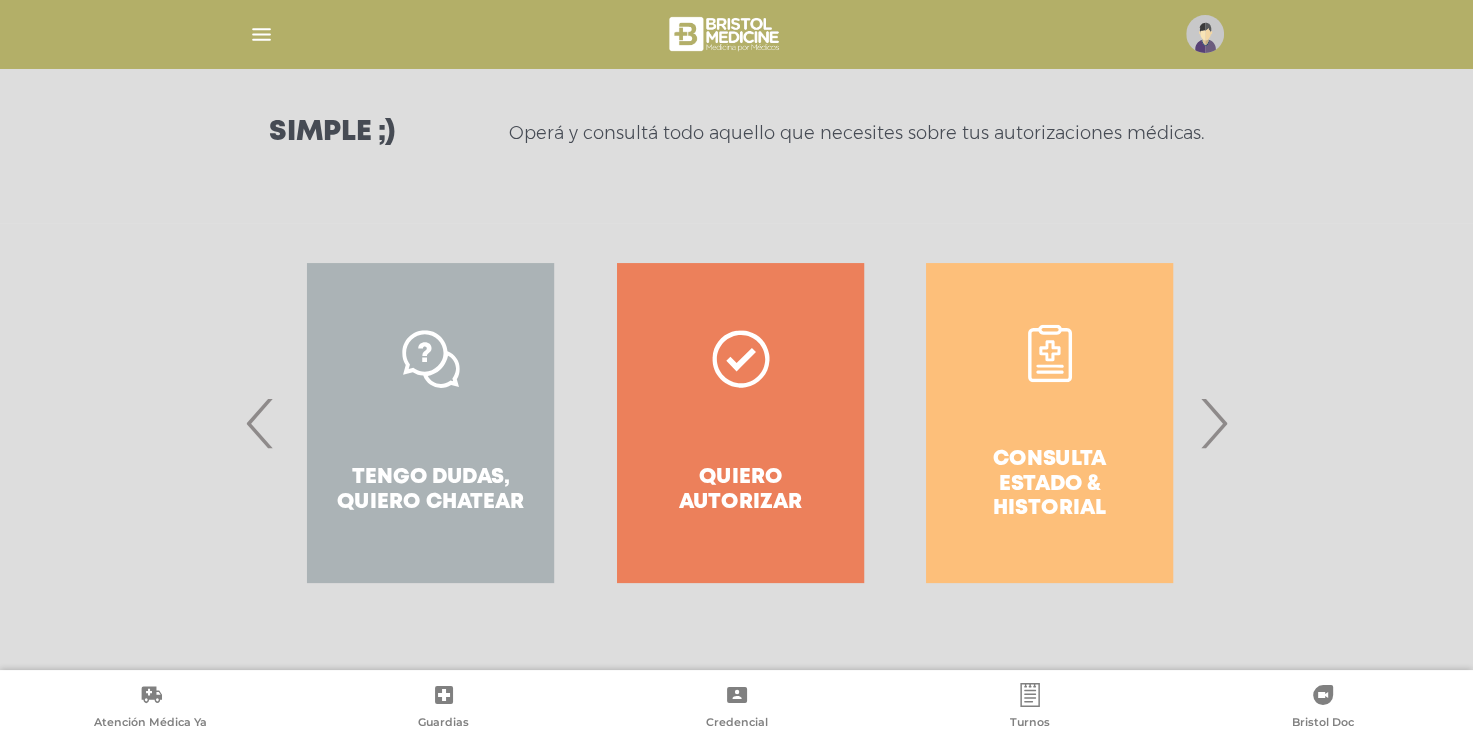 drag, startPoint x: 783, startPoint y: 426, endPoint x: 793, endPoint y: 430, distance: 10.770329 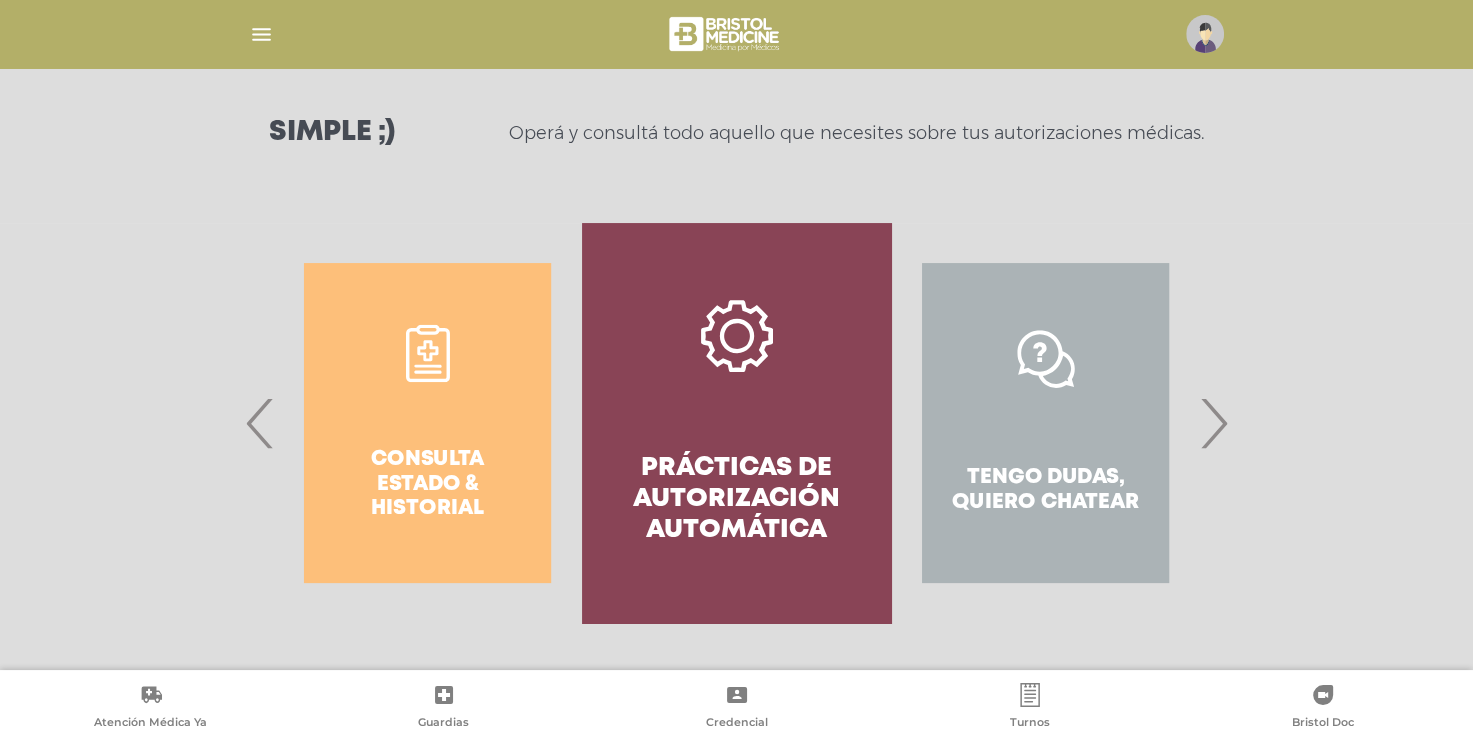 click on "›" at bounding box center [1213, 423] 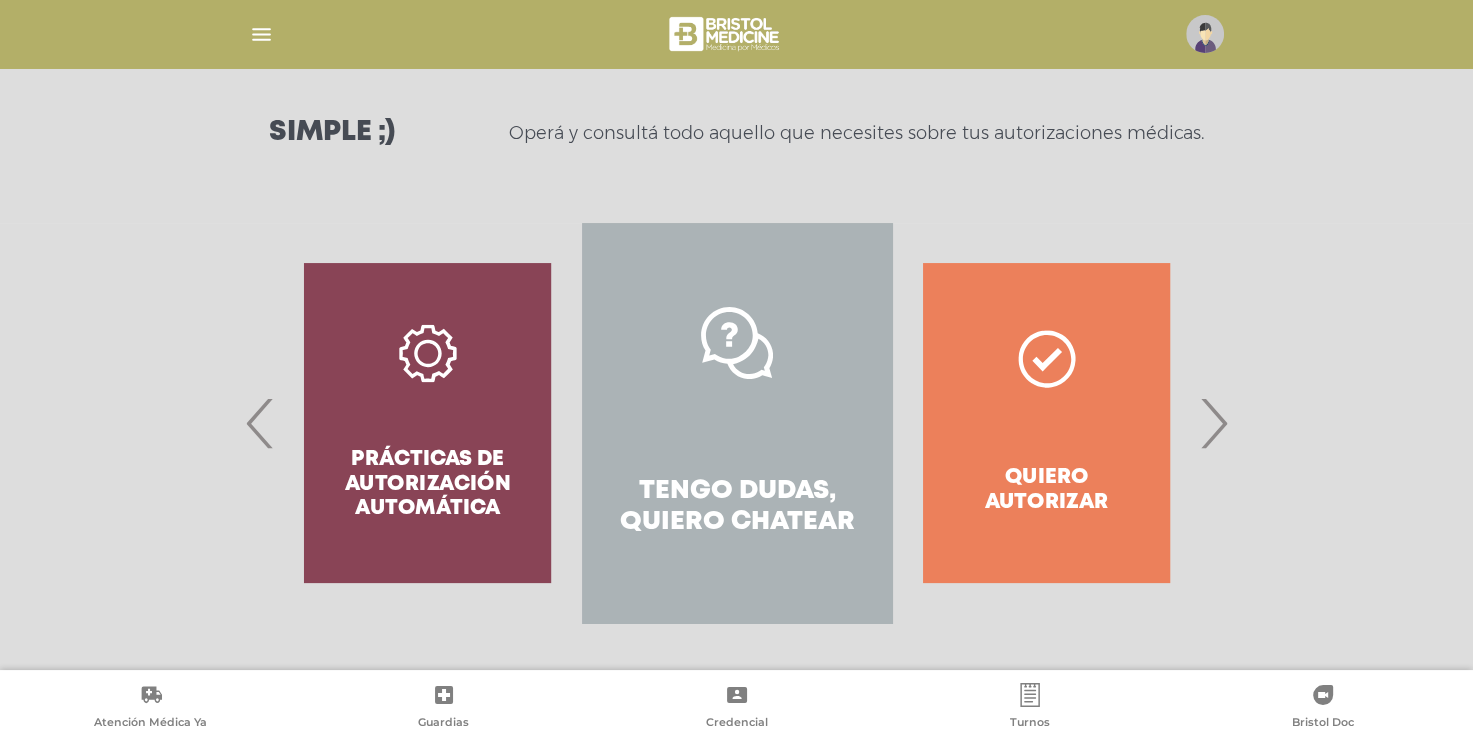click on "›" at bounding box center [1213, 423] 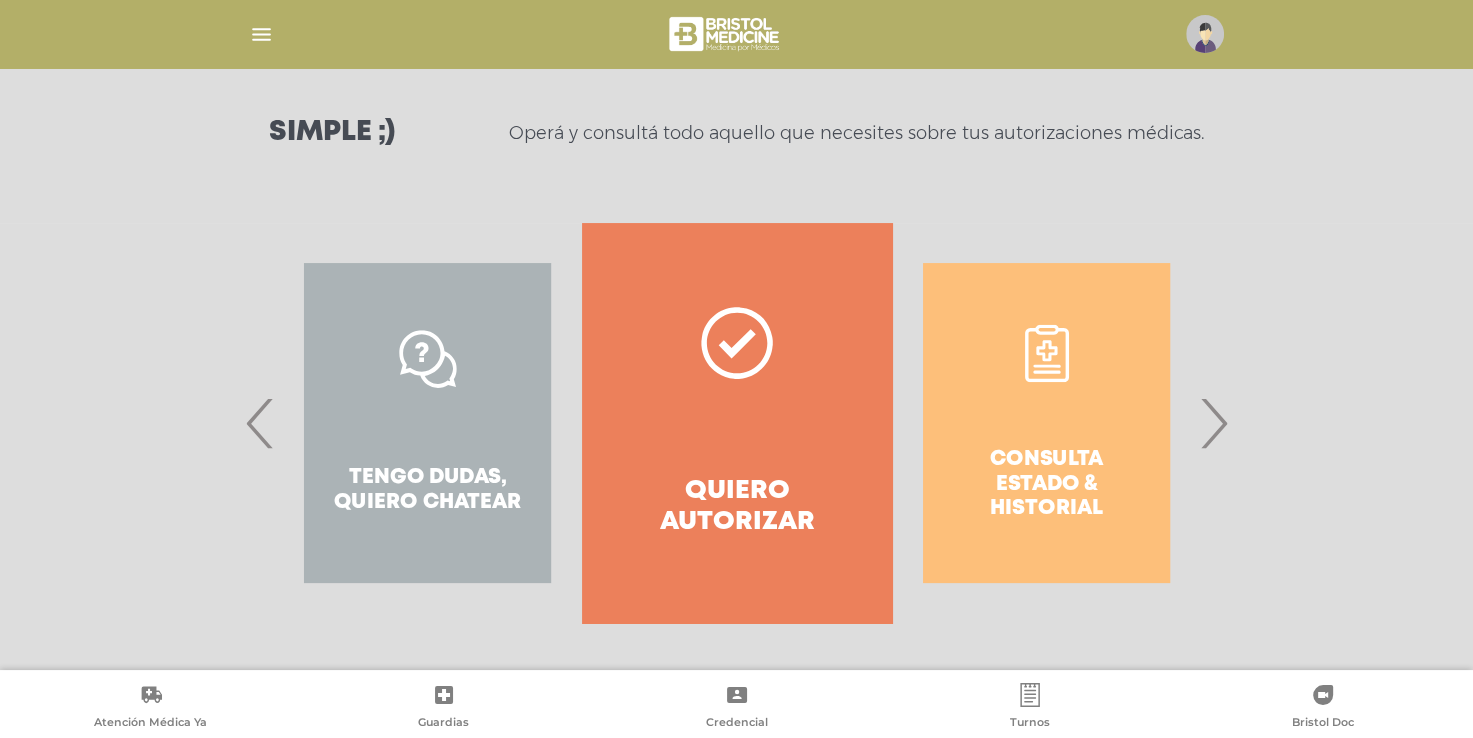 click on "Quiero autorizar" at bounding box center [736, 423] 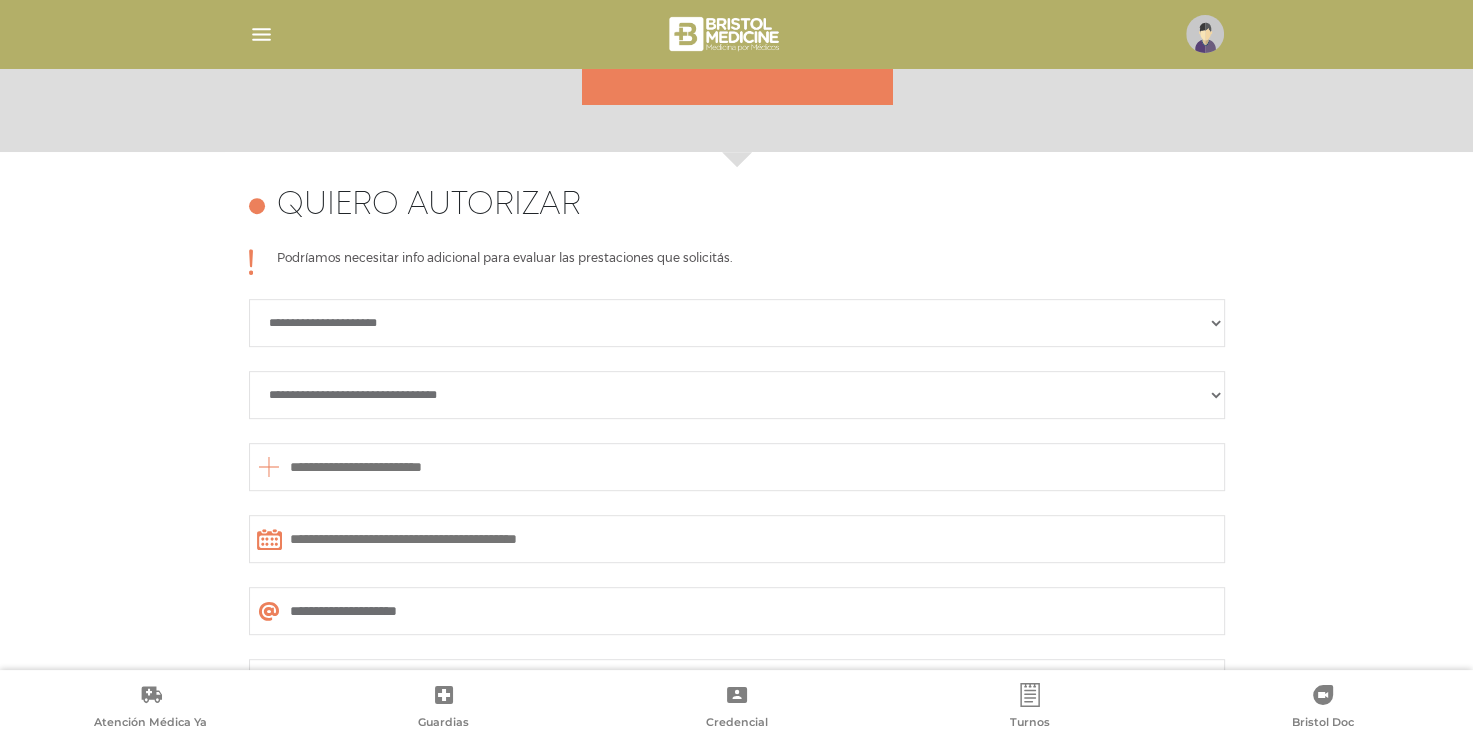 scroll, scrollTop: 888, scrollLeft: 0, axis: vertical 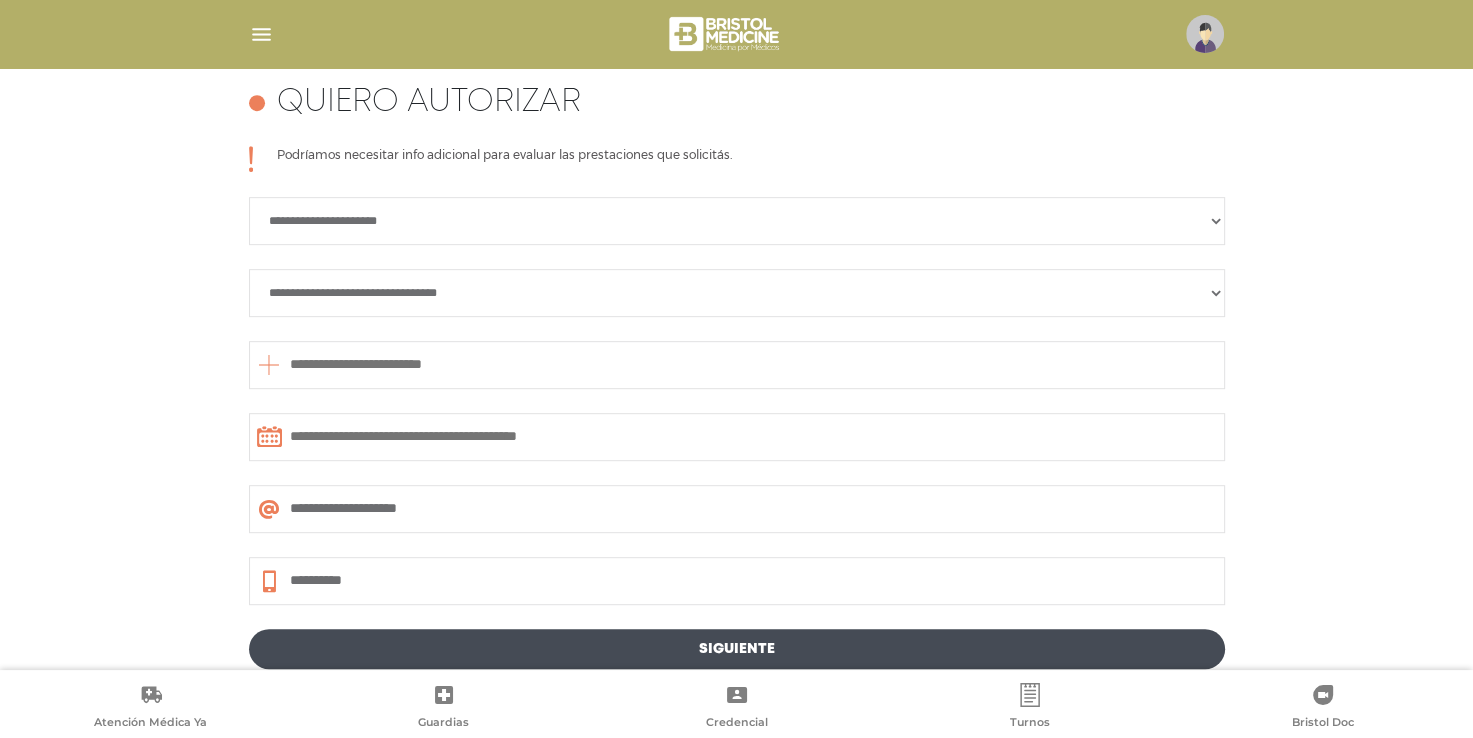 click on "**********" at bounding box center [737, 221] 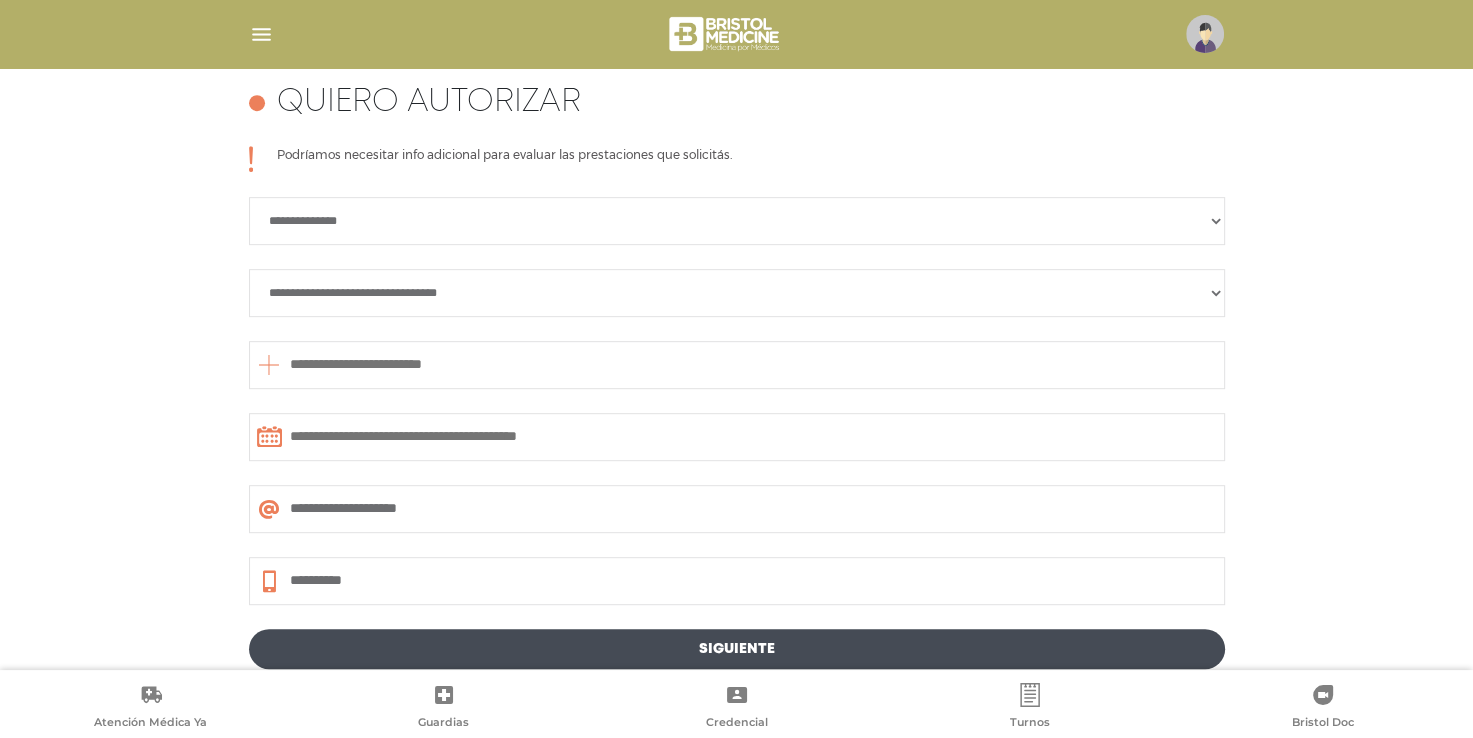 click on "**********" at bounding box center [737, 221] 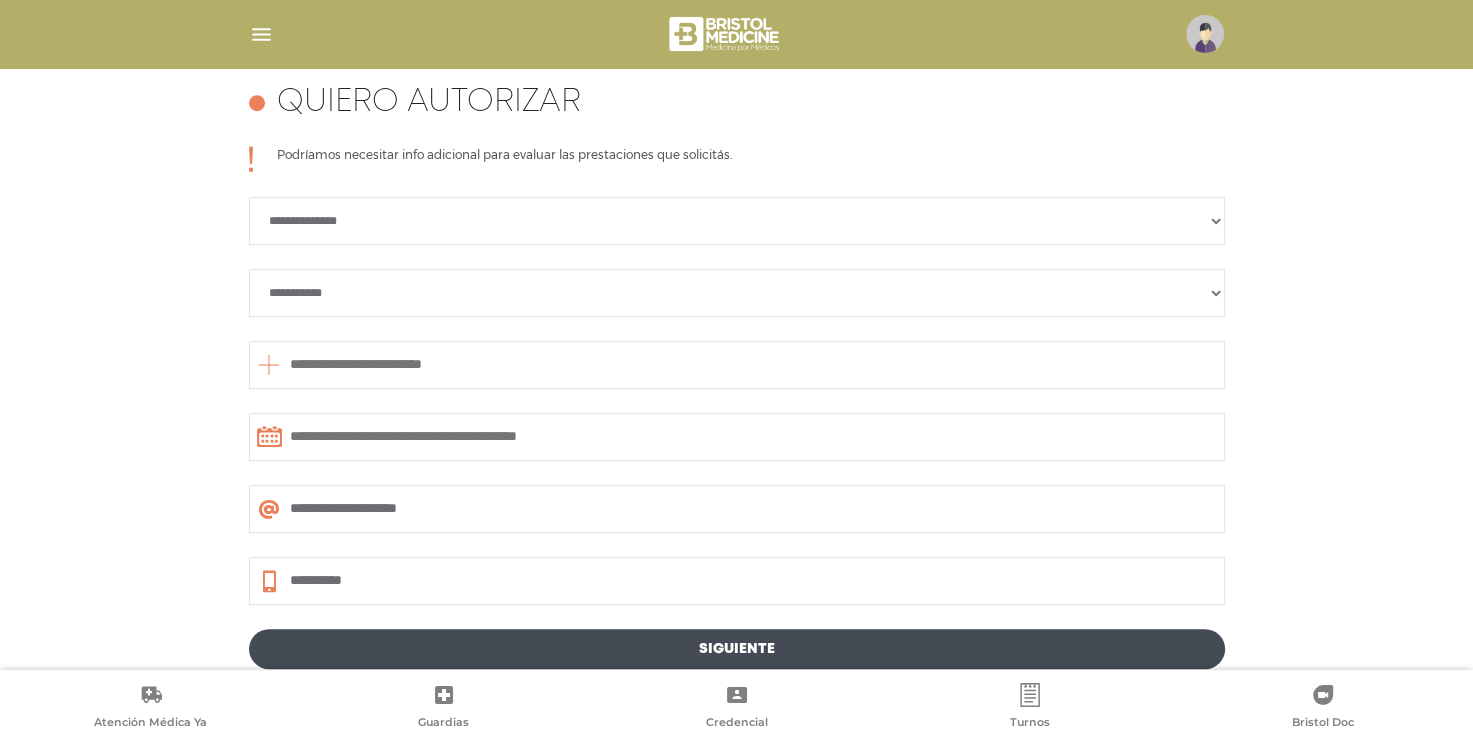 click on "**********" at bounding box center [737, 293] 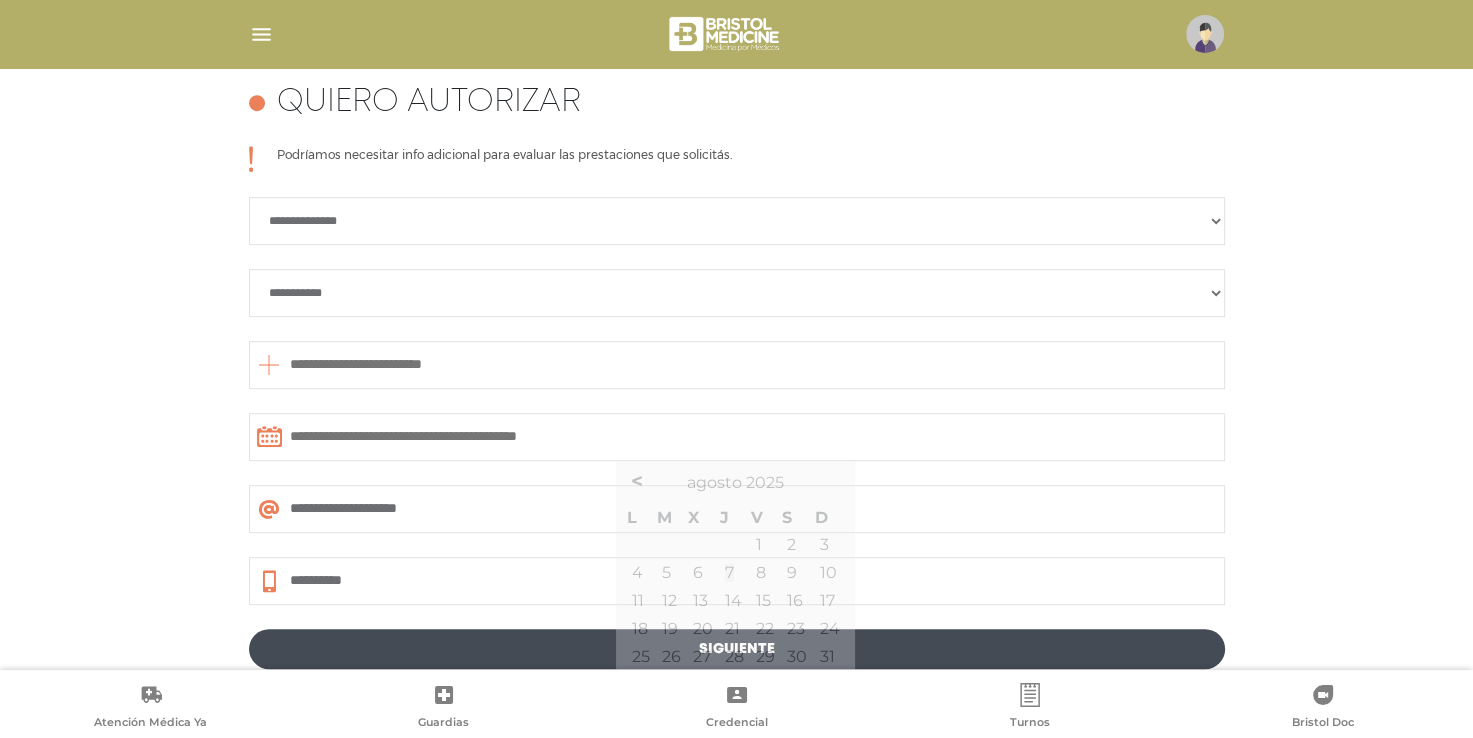 click at bounding box center [737, 437] 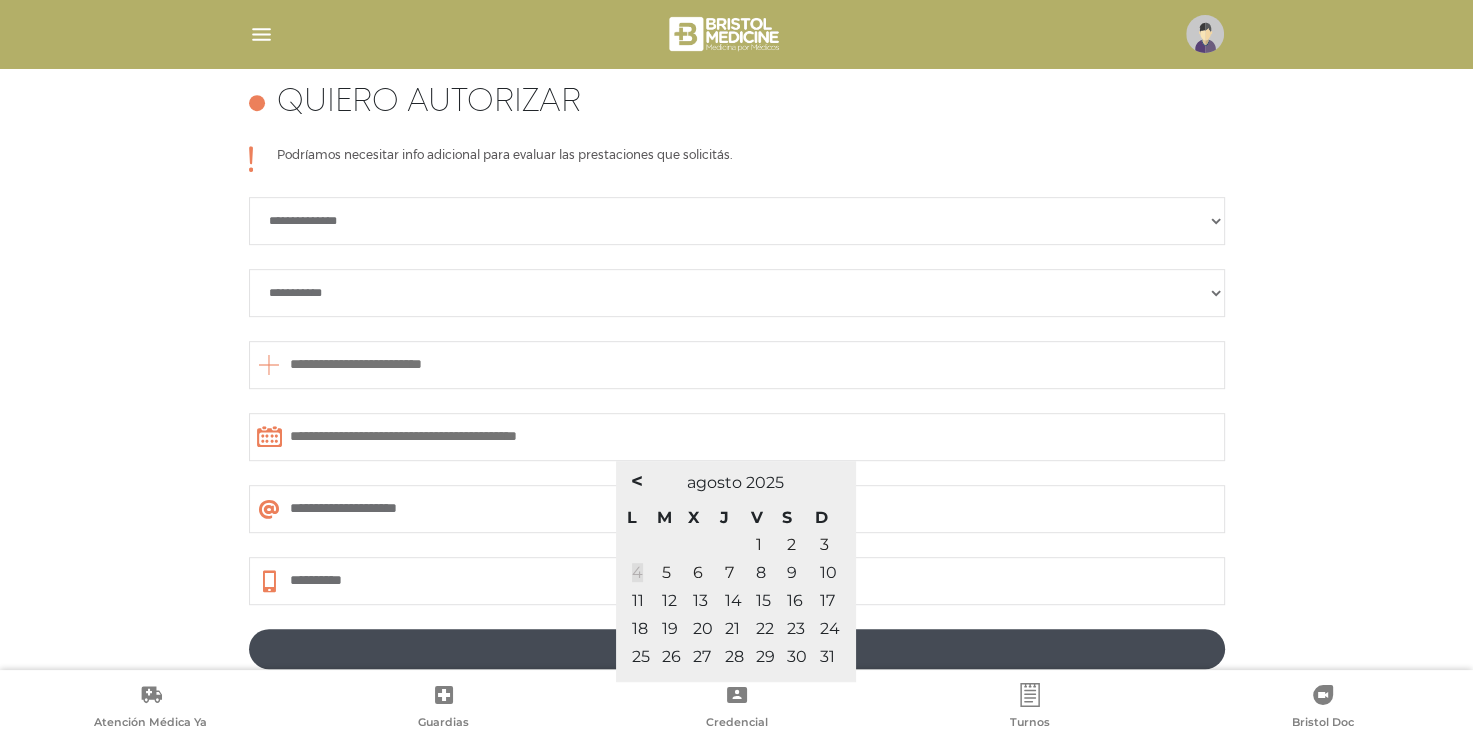 click on "4" at bounding box center [637, 572] 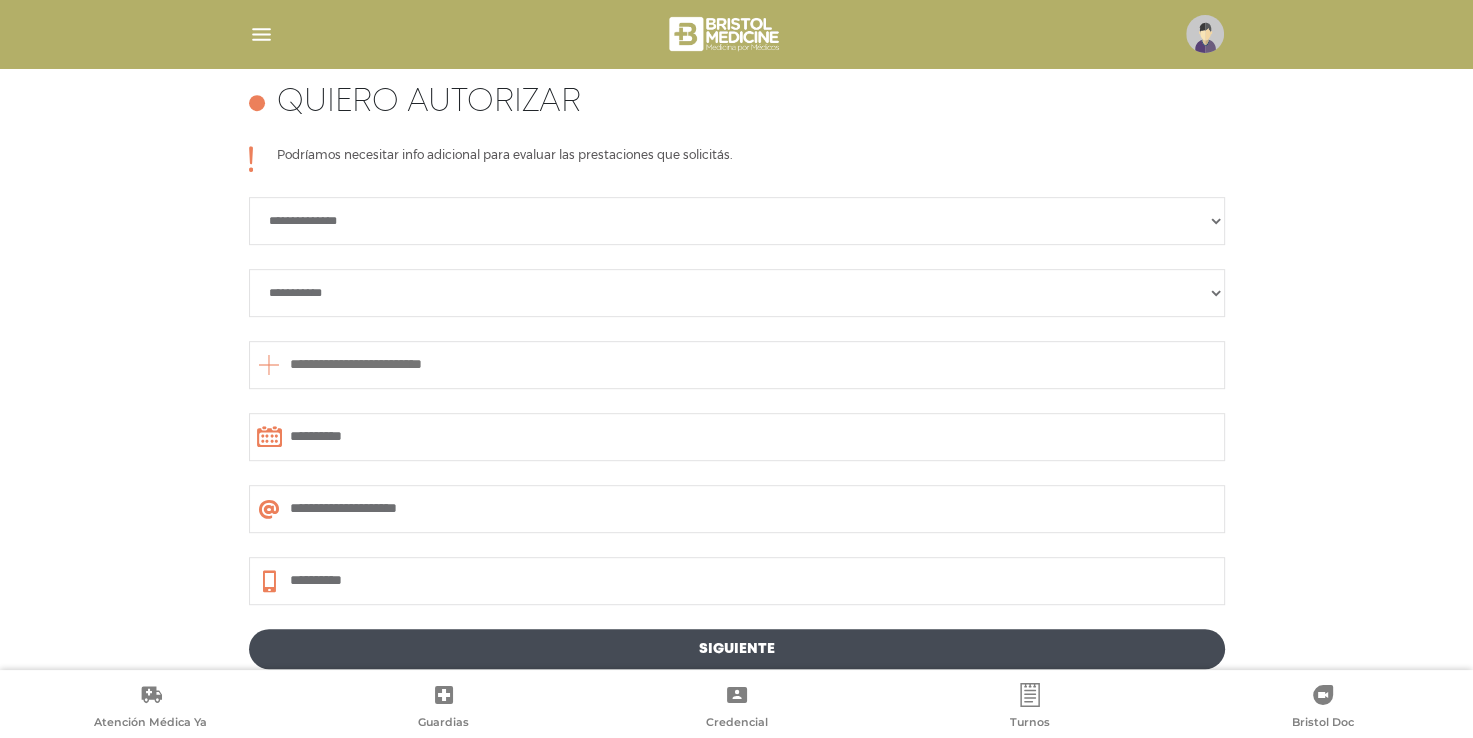 scroll, scrollTop: 990, scrollLeft: 0, axis: vertical 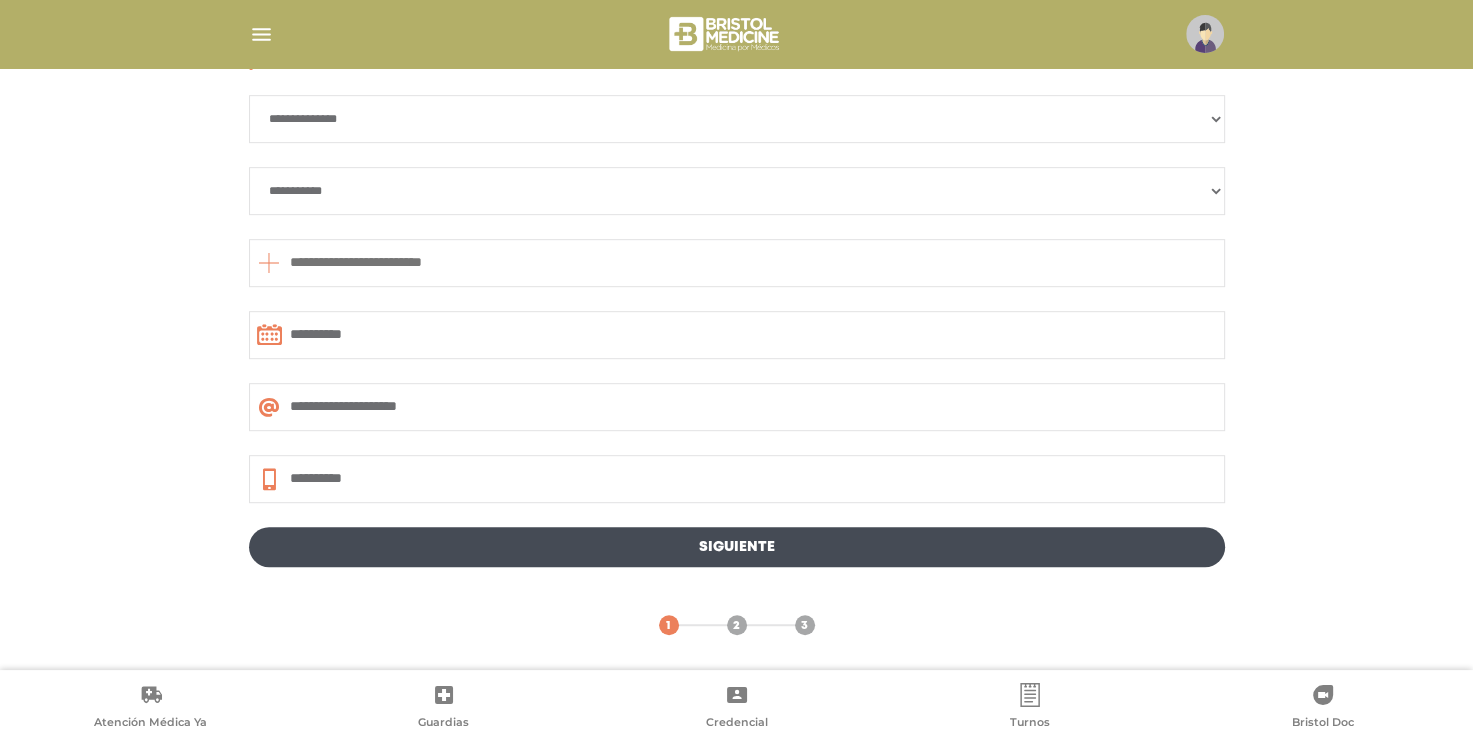 click on "Siguiente" at bounding box center [737, 547] 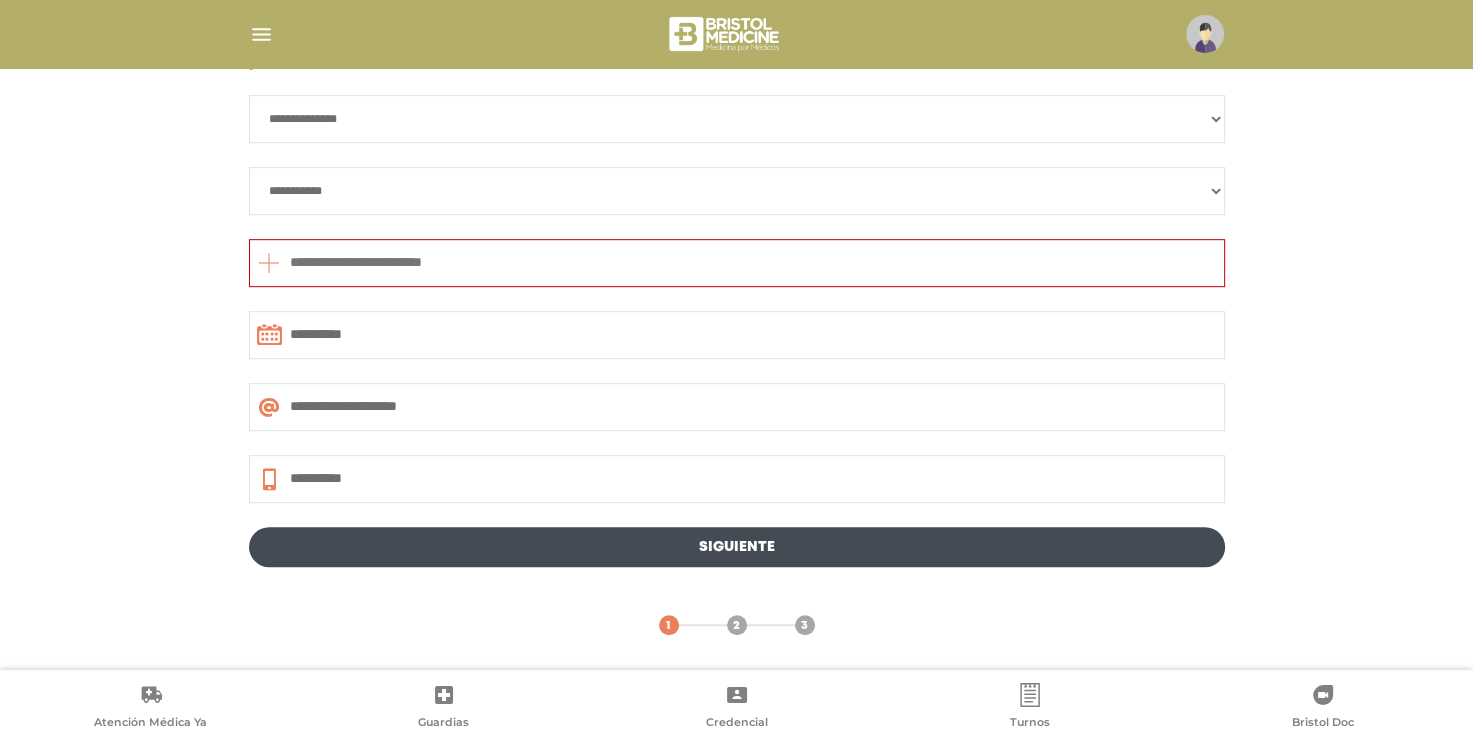 click at bounding box center (737, 263) 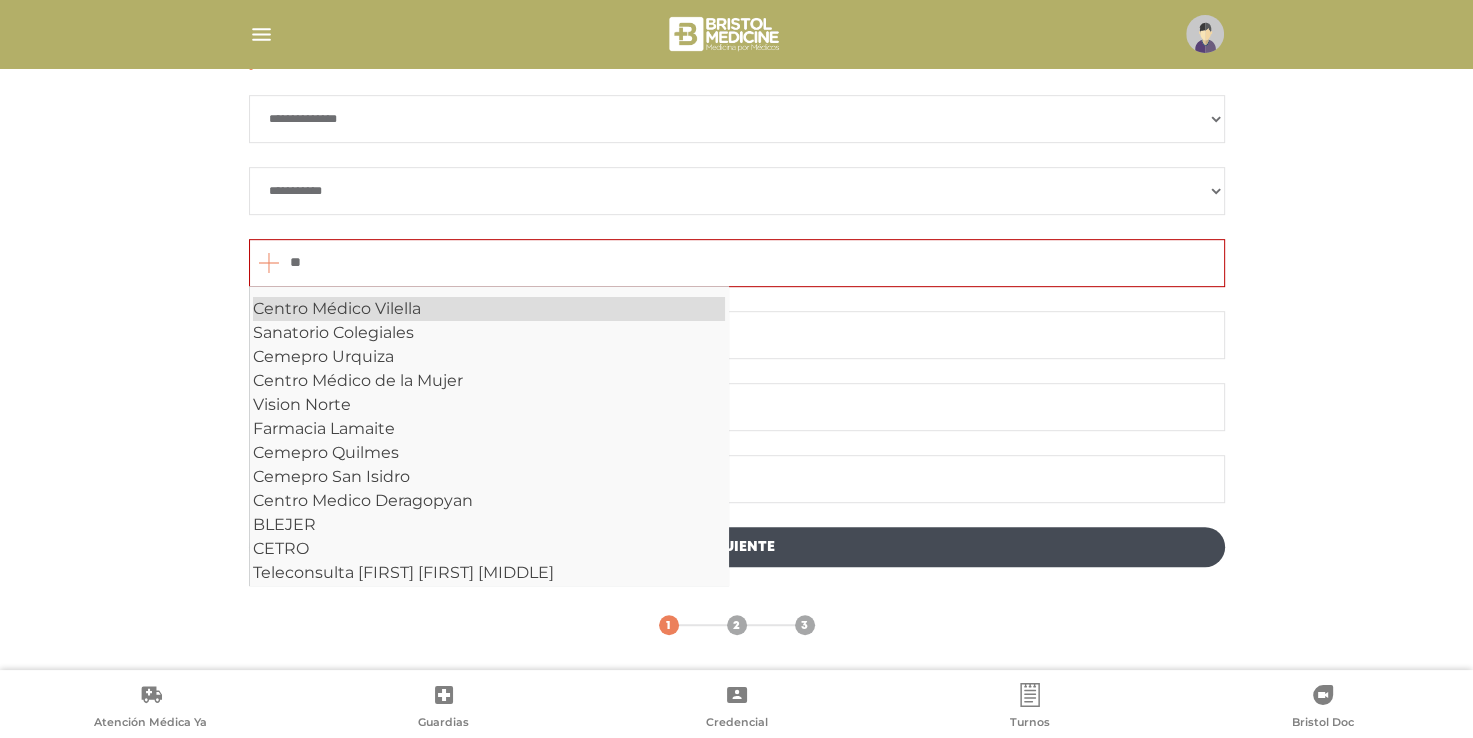 type on "*" 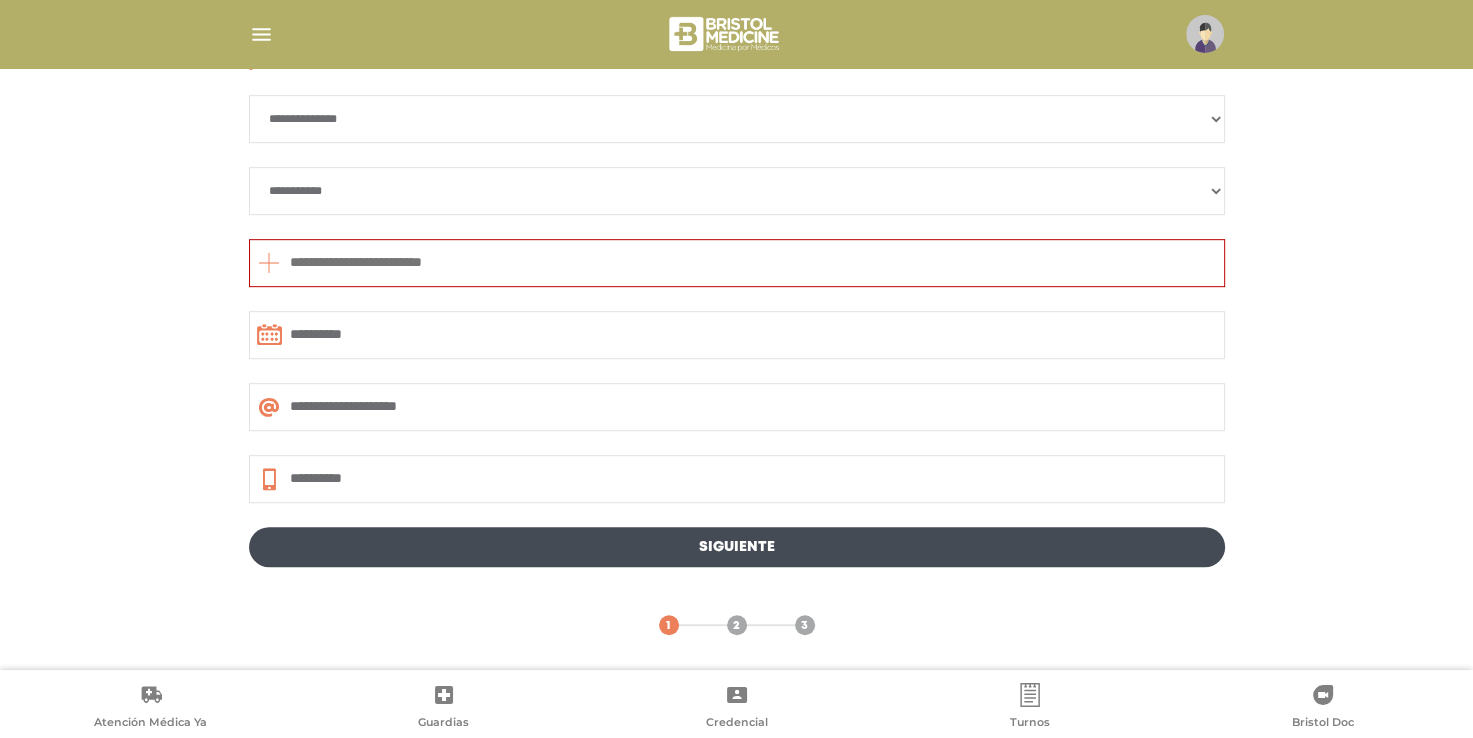click on "**********" at bounding box center [736, 308] 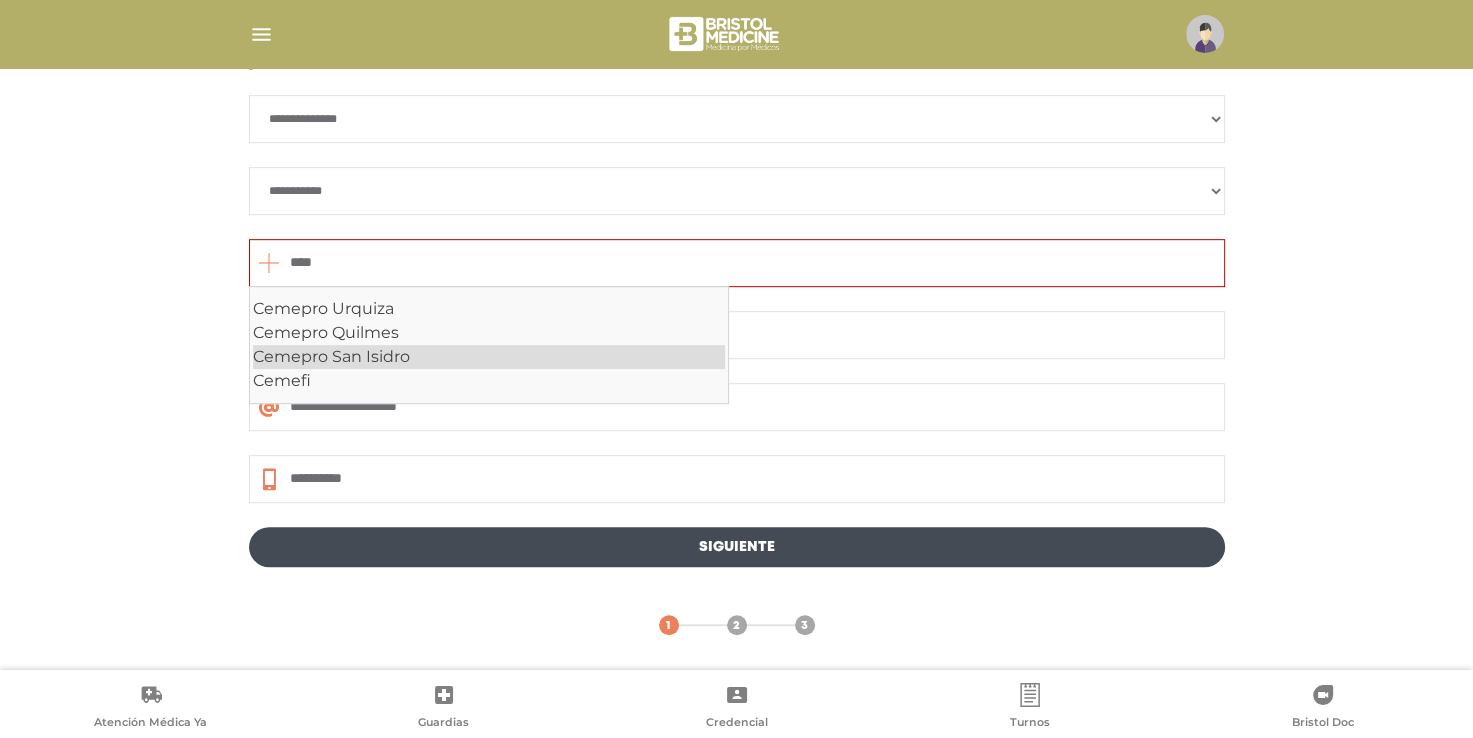 click on "Cemepro San Isidro" at bounding box center [489, 357] 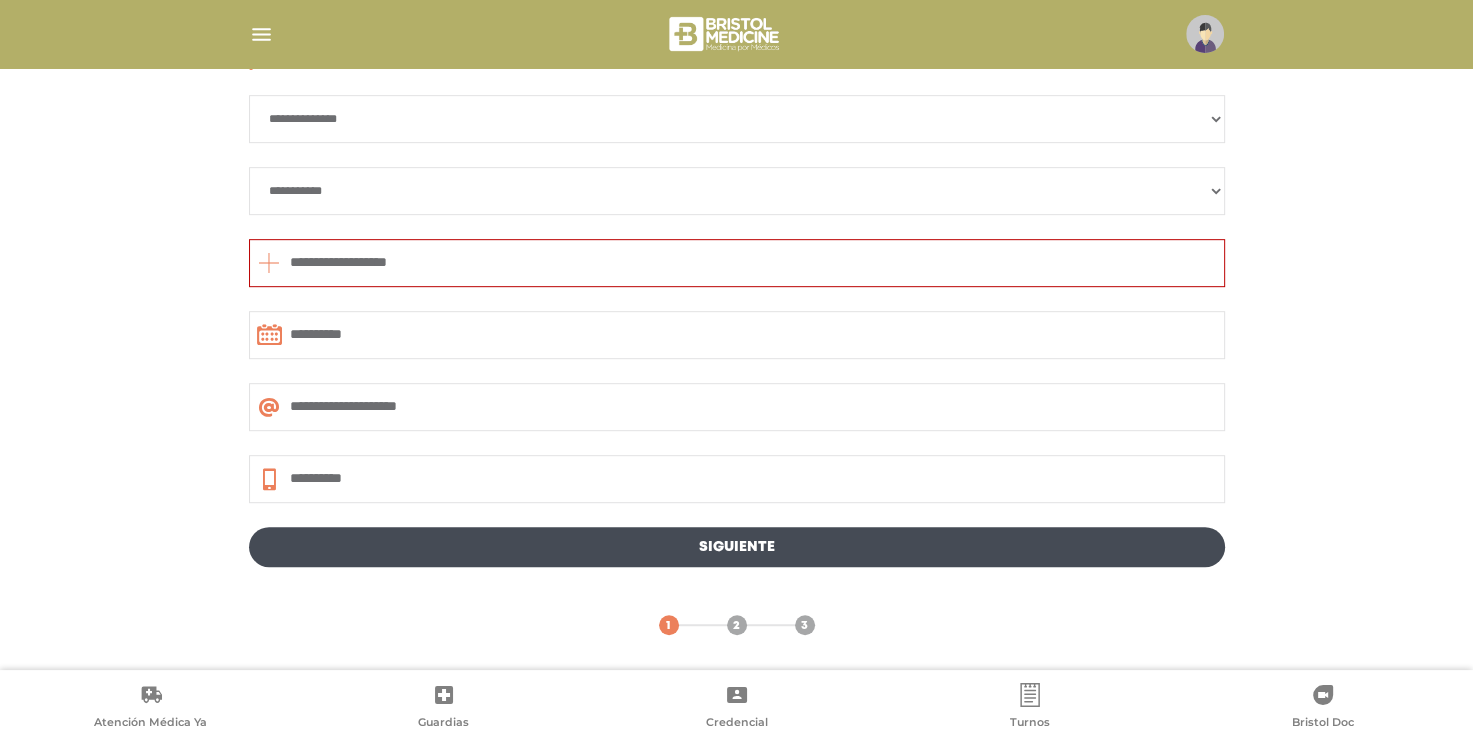type on "**********" 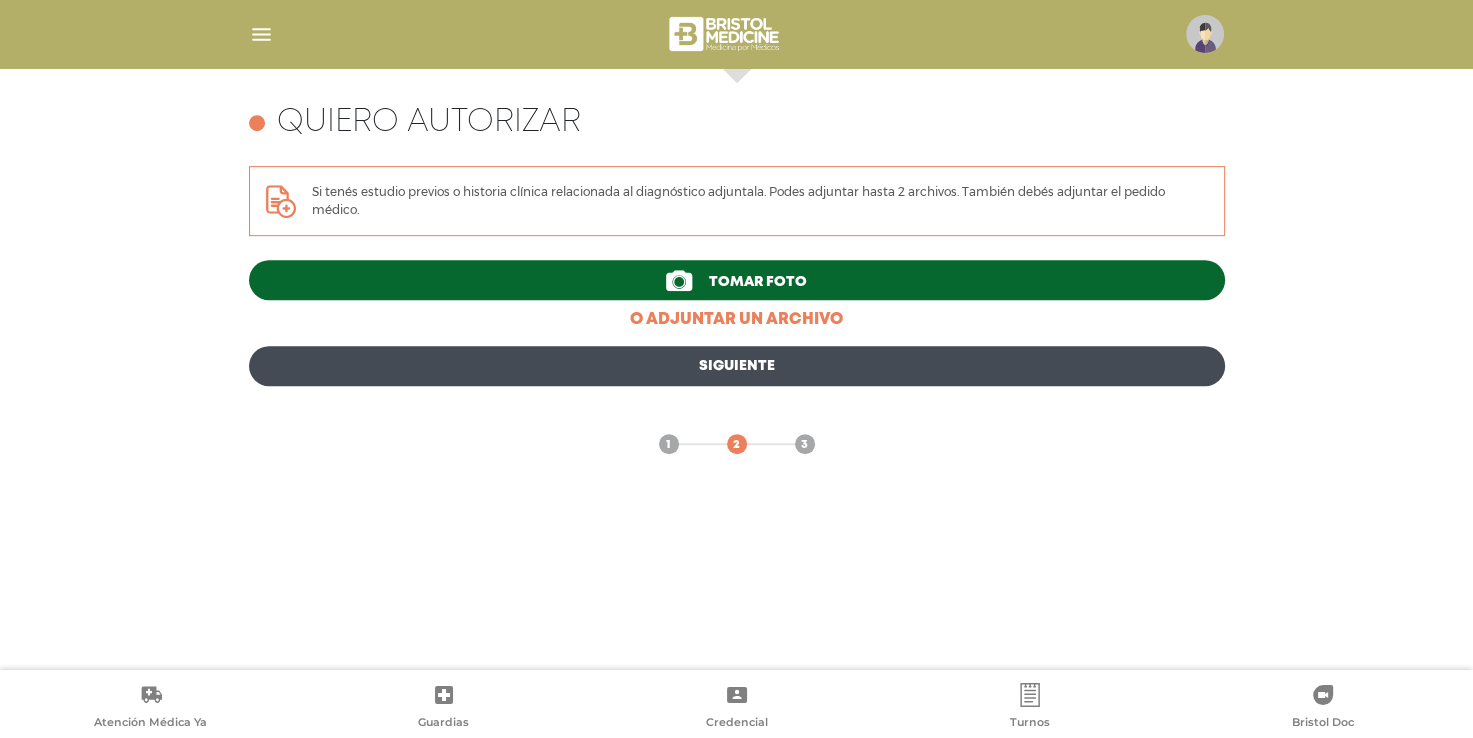 scroll, scrollTop: 868, scrollLeft: 0, axis: vertical 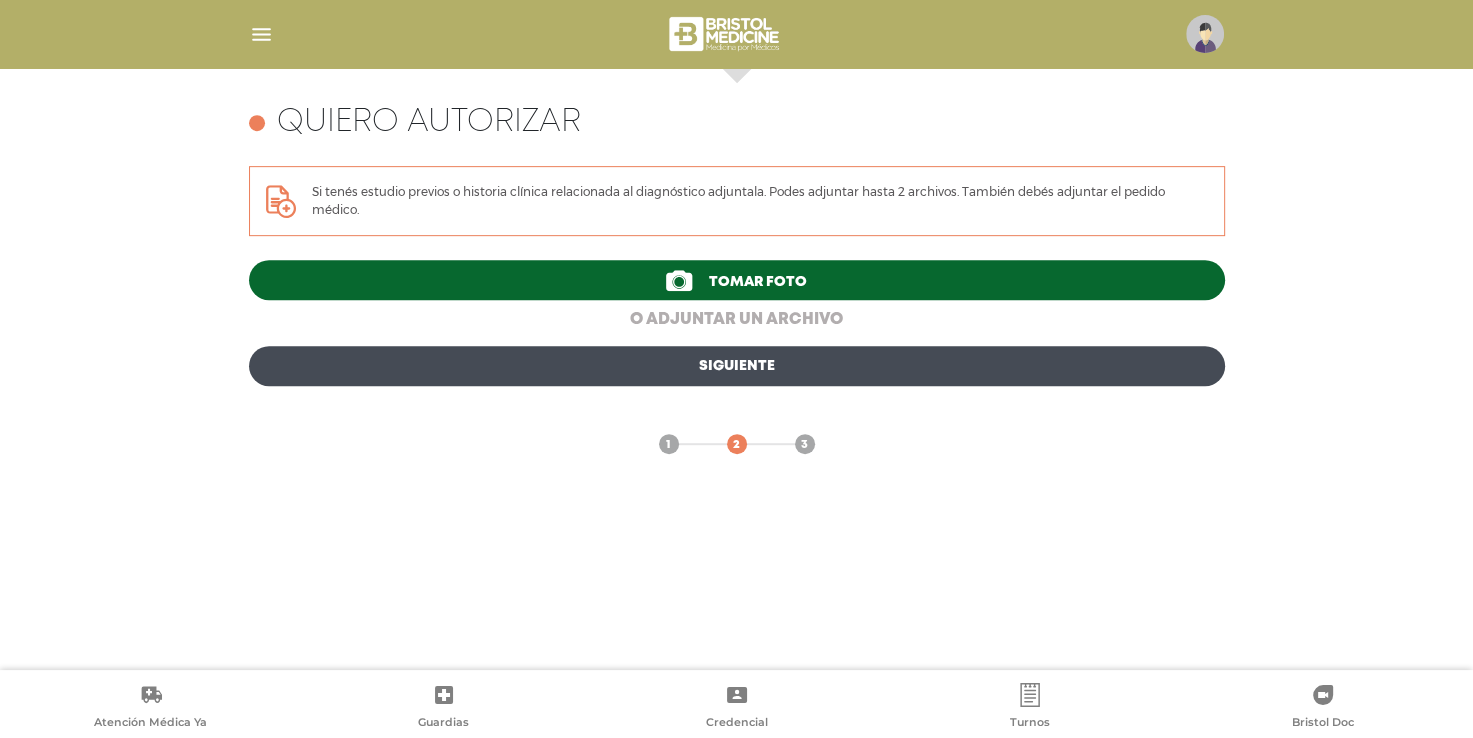 click on "o adjuntar un archivo" at bounding box center (737, 320) 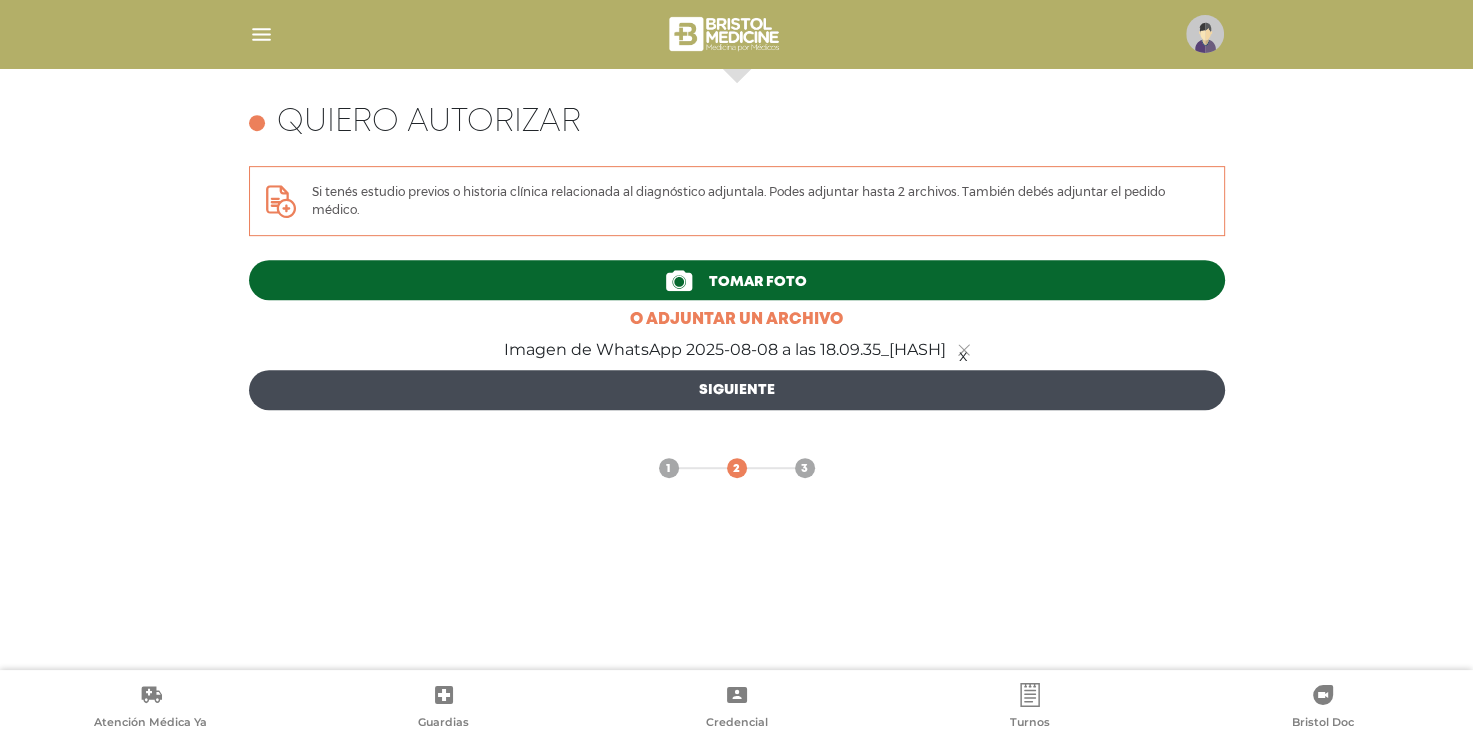 click on "Siguiente" at bounding box center [737, 390] 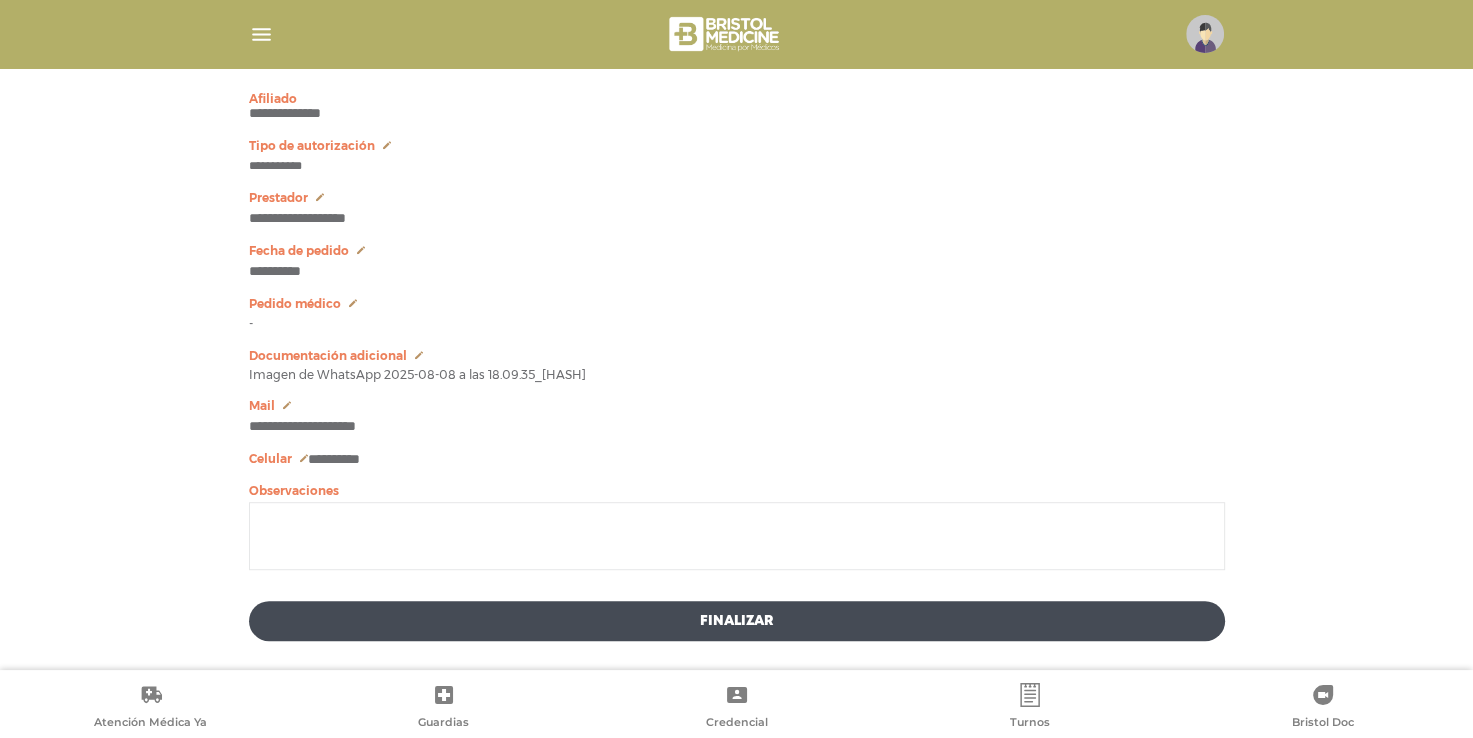 scroll, scrollTop: 1099, scrollLeft: 0, axis: vertical 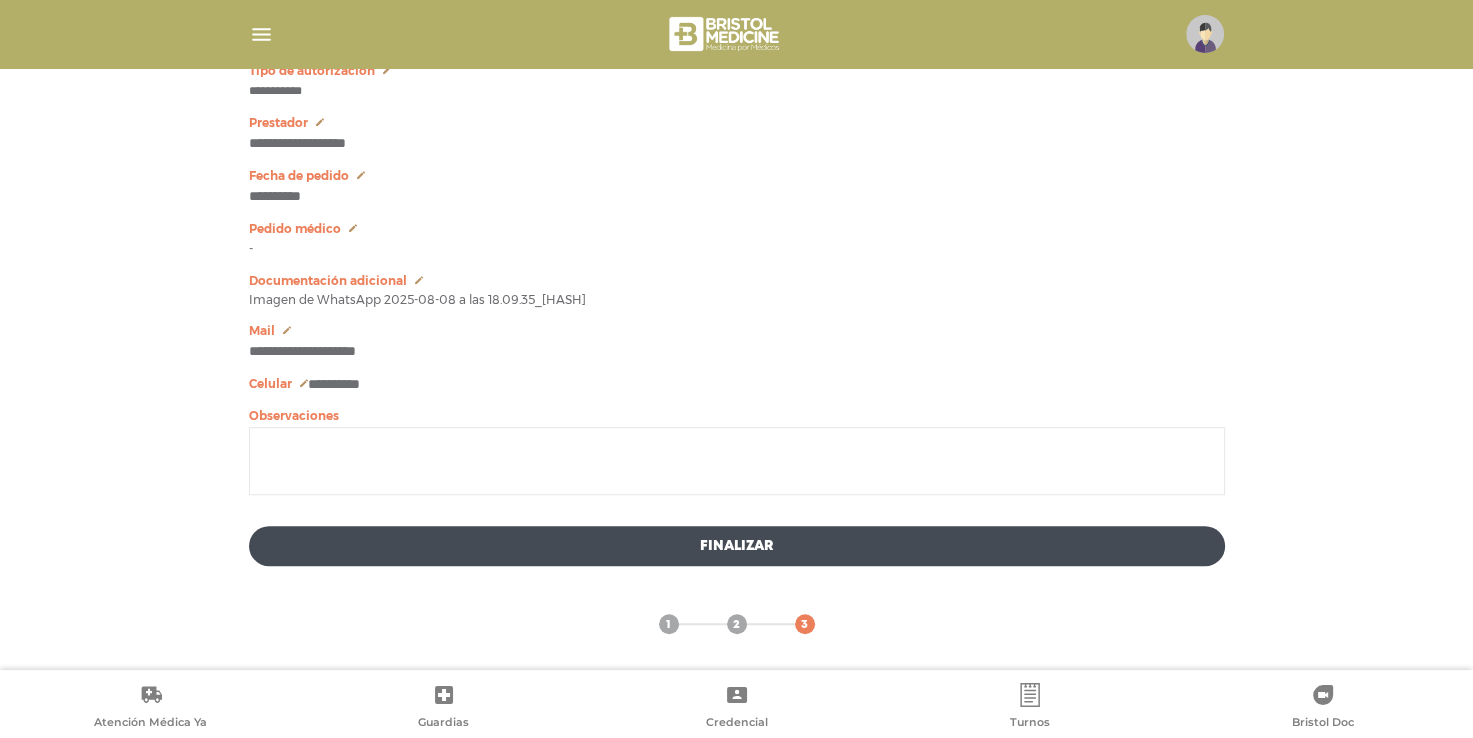 click on "Finalizar" at bounding box center (737, 546) 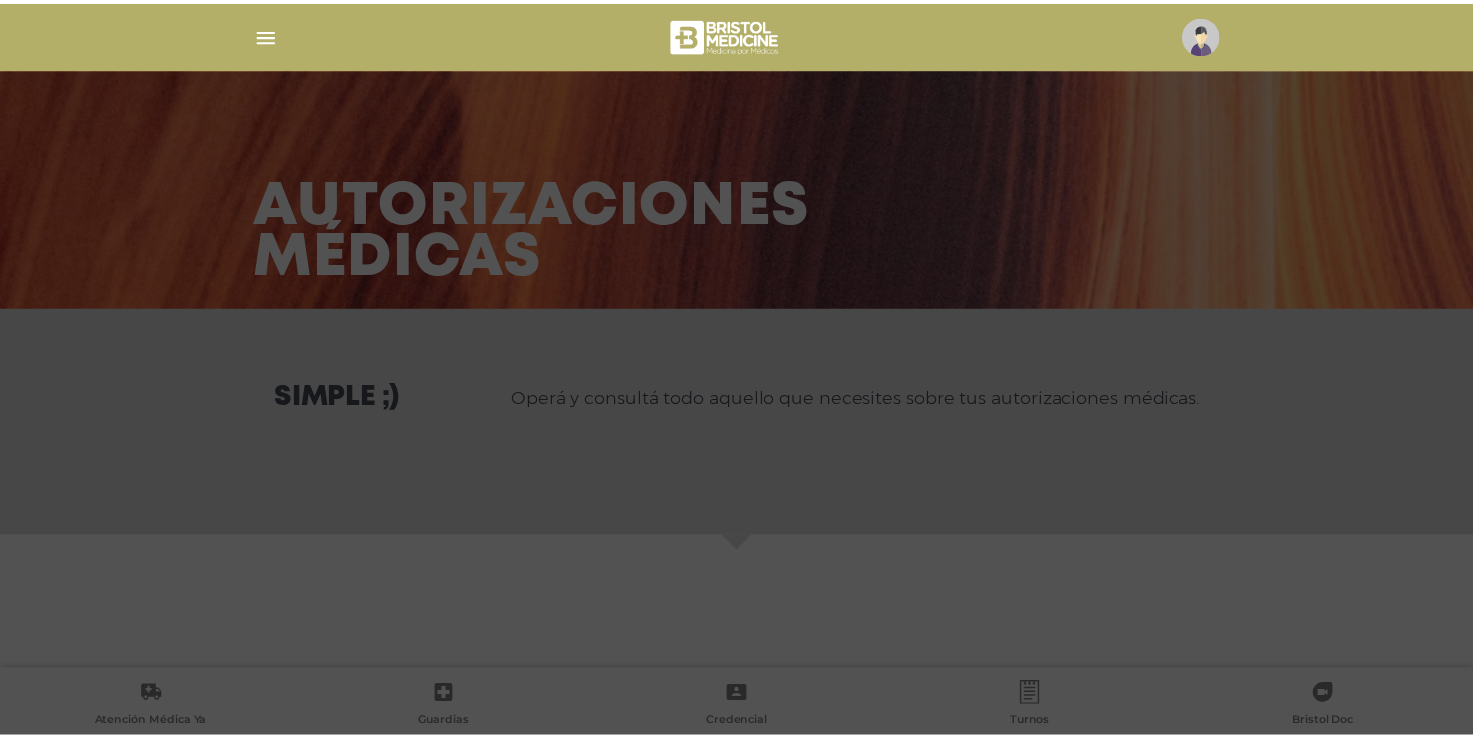 scroll, scrollTop: 0, scrollLeft: 0, axis: both 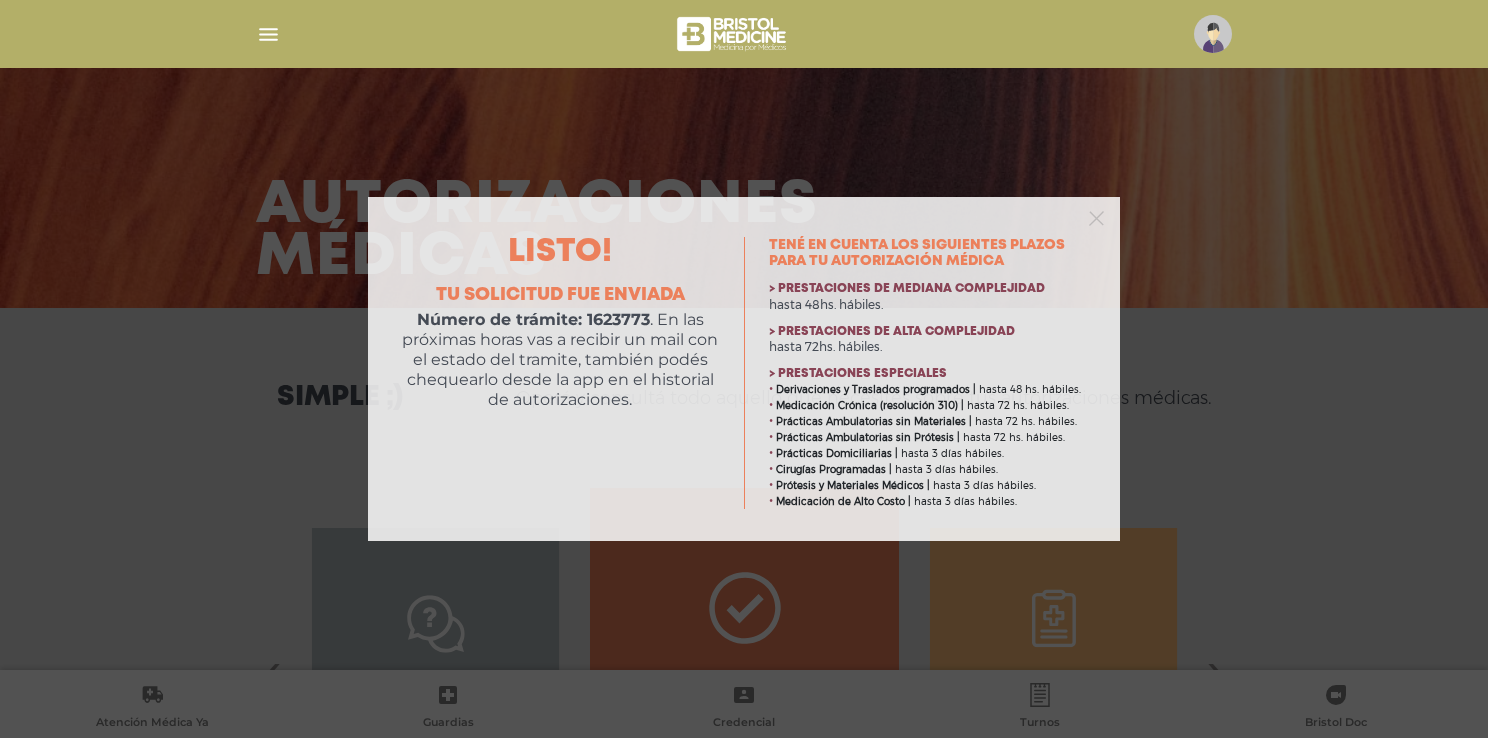 click on "Listo!
Tu solicitud fue enviada
Número de trámite: 1623773 .  En las próximas horas vas a recibir un mail con el estado del tramite, también podés chequearlo desde la app en el historial de autorizaciones.
Consultá plazos estimados
Tené en cuenta los siguientes plazos para tu autorización médica
> Prestaciones de mediana complejidad
hasta 48hs. hábiles." at bounding box center (744, 369) 